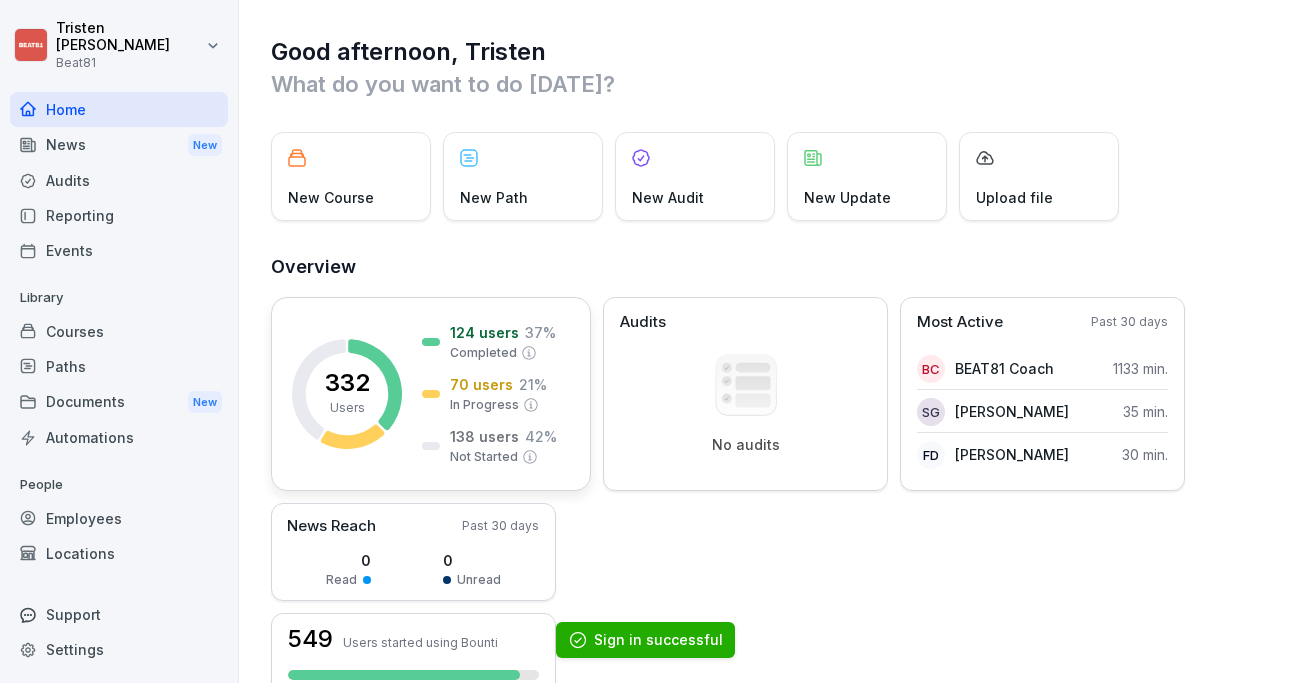 scroll, scrollTop: 0, scrollLeft: 0, axis: both 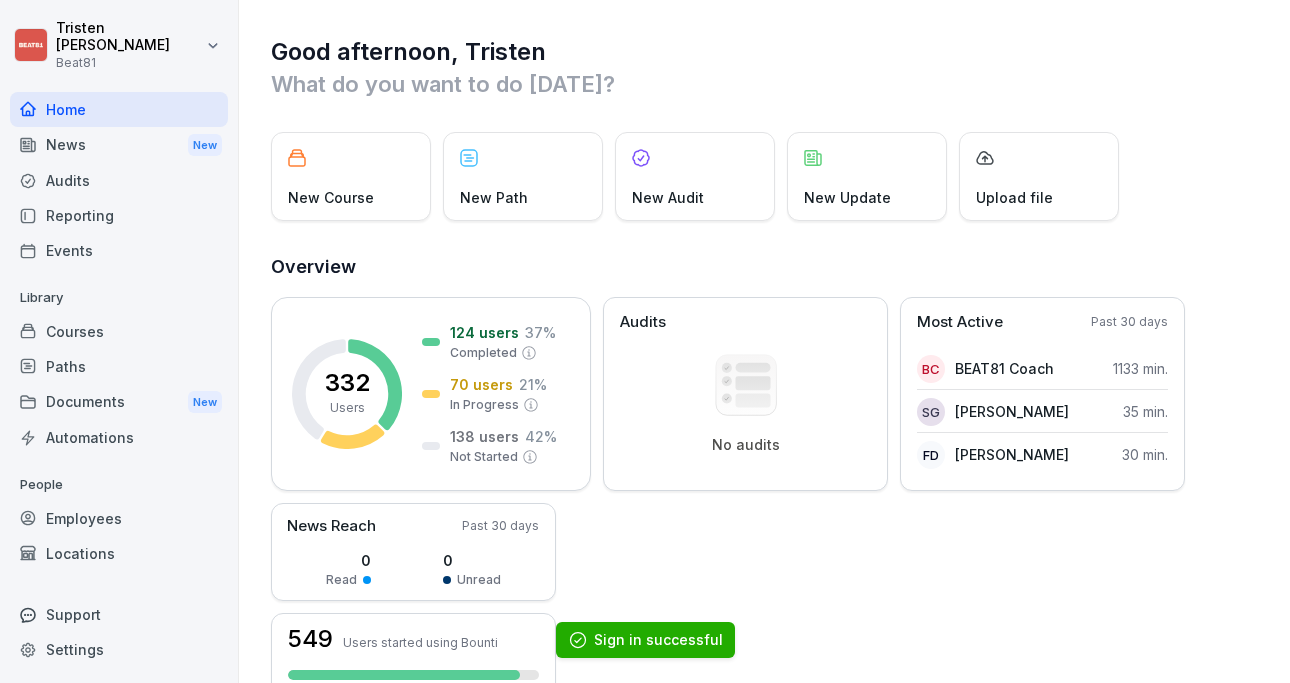 click on "Courses" at bounding box center (119, 331) 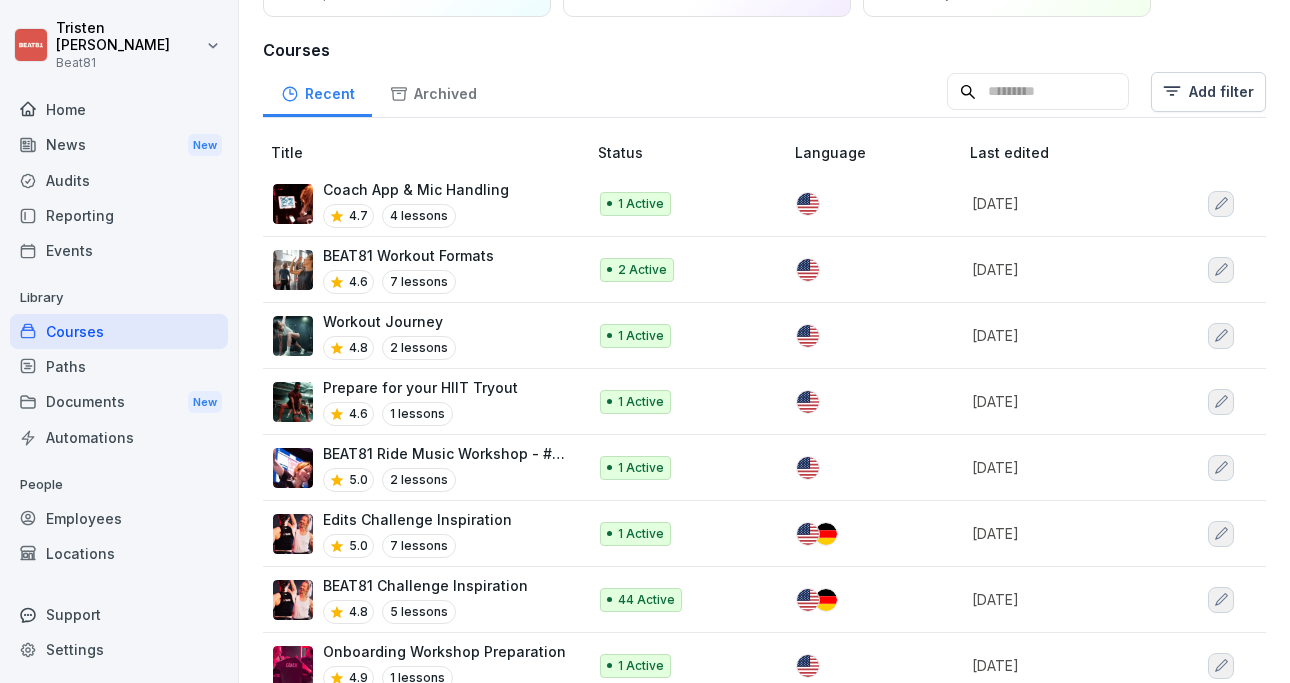 scroll, scrollTop: 131, scrollLeft: 0, axis: vertical 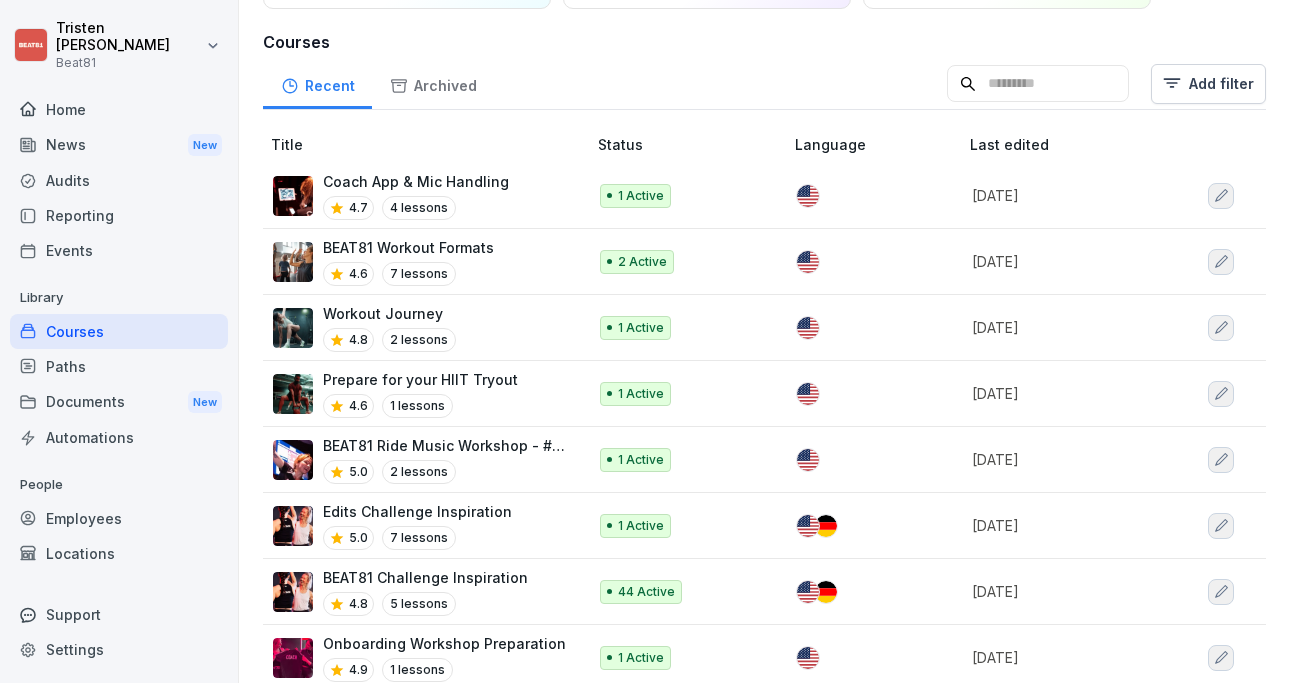 click on "BEAT81 Challenge Inspiration" at bounding box center (425, 577) 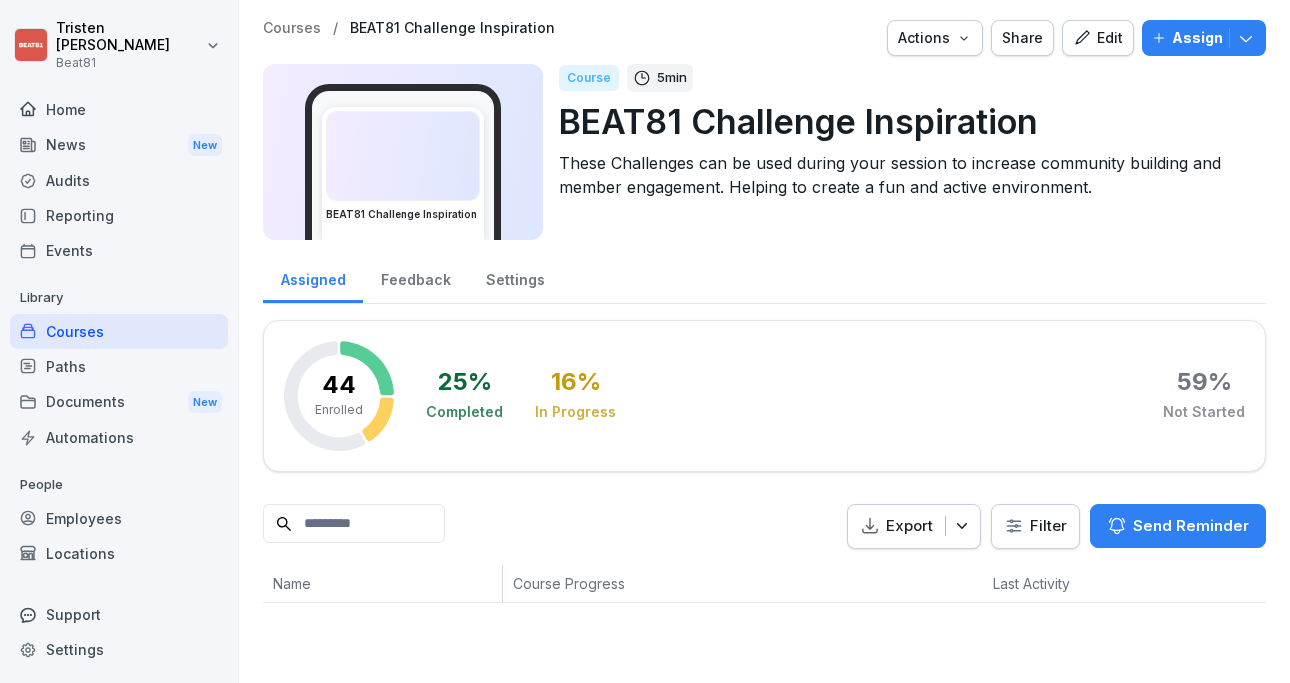 scroll, scrollTop: 0, scrollLeft: 0, axis: both 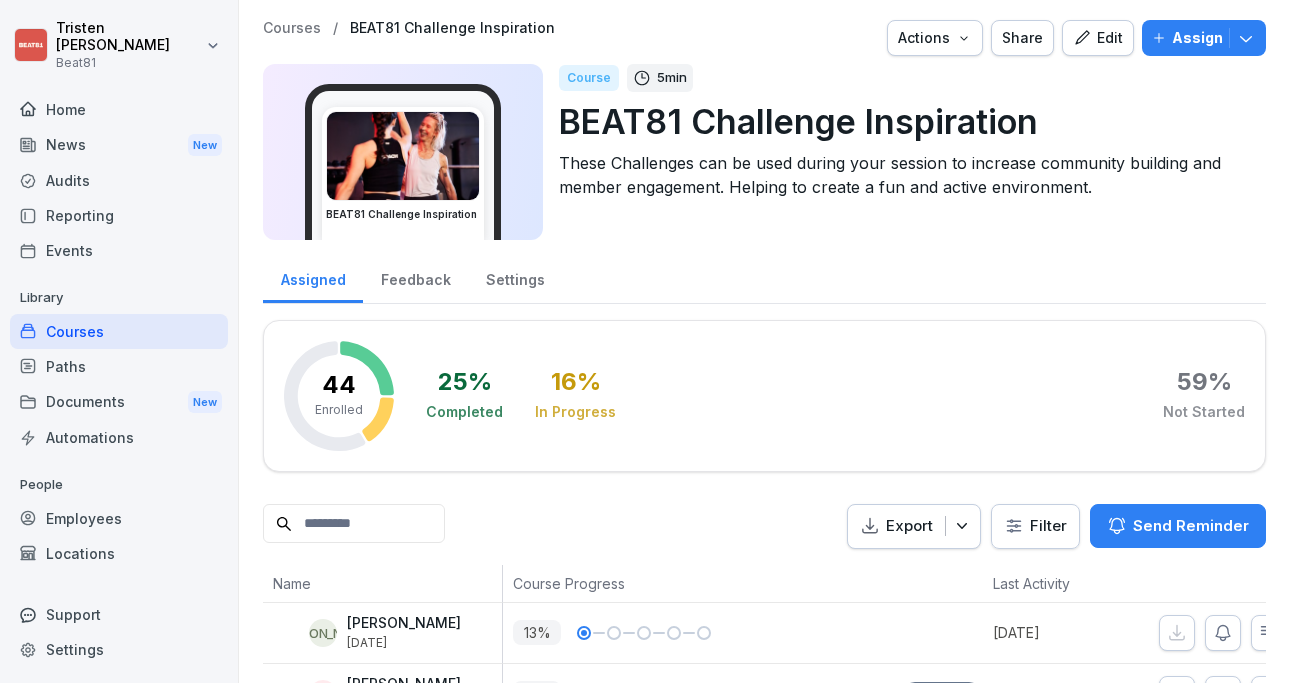 click on "Edit" at bounding box center [1098, 38] 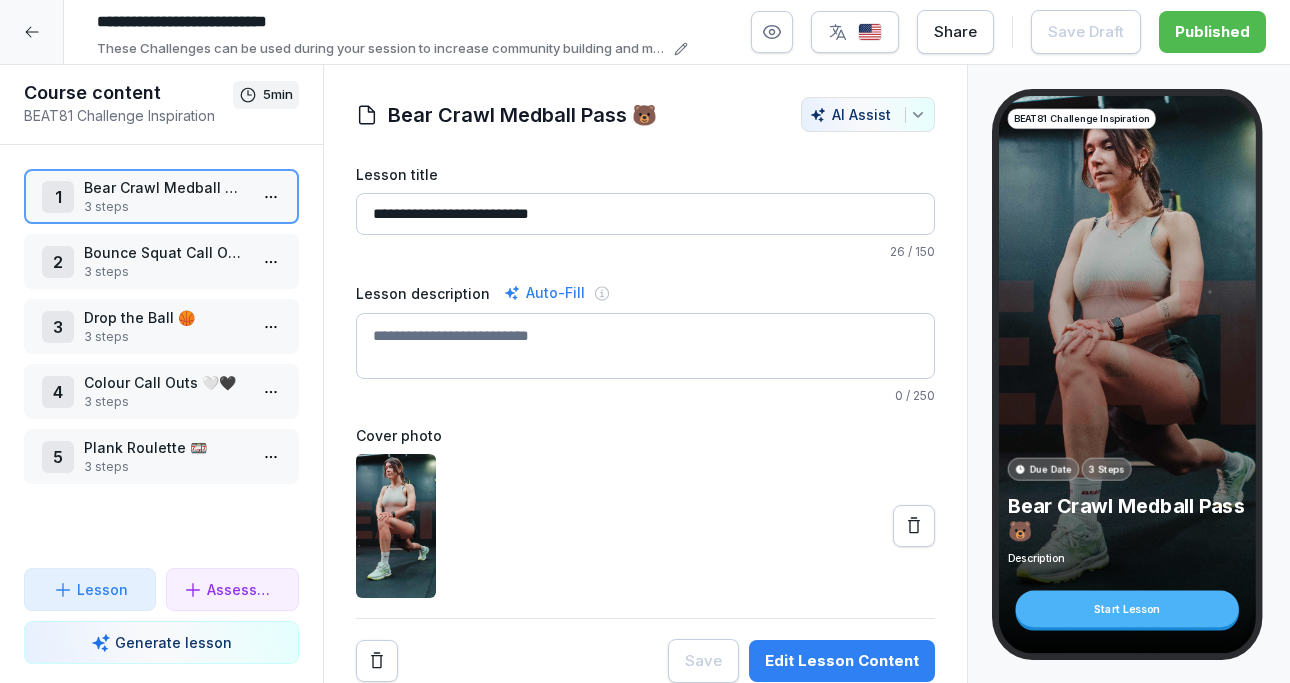 click on "Edit Lesson Content" at bounding box center (842, 661) 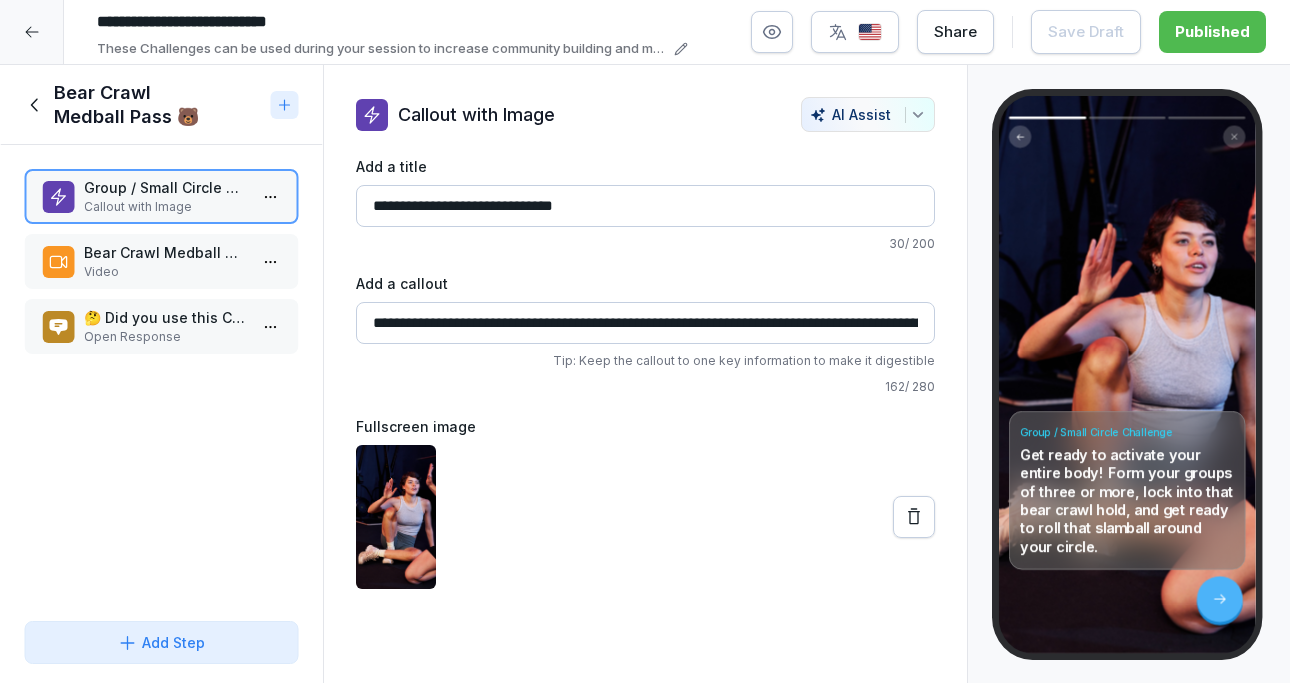 click on "Video" at bounding box center (165, 272) 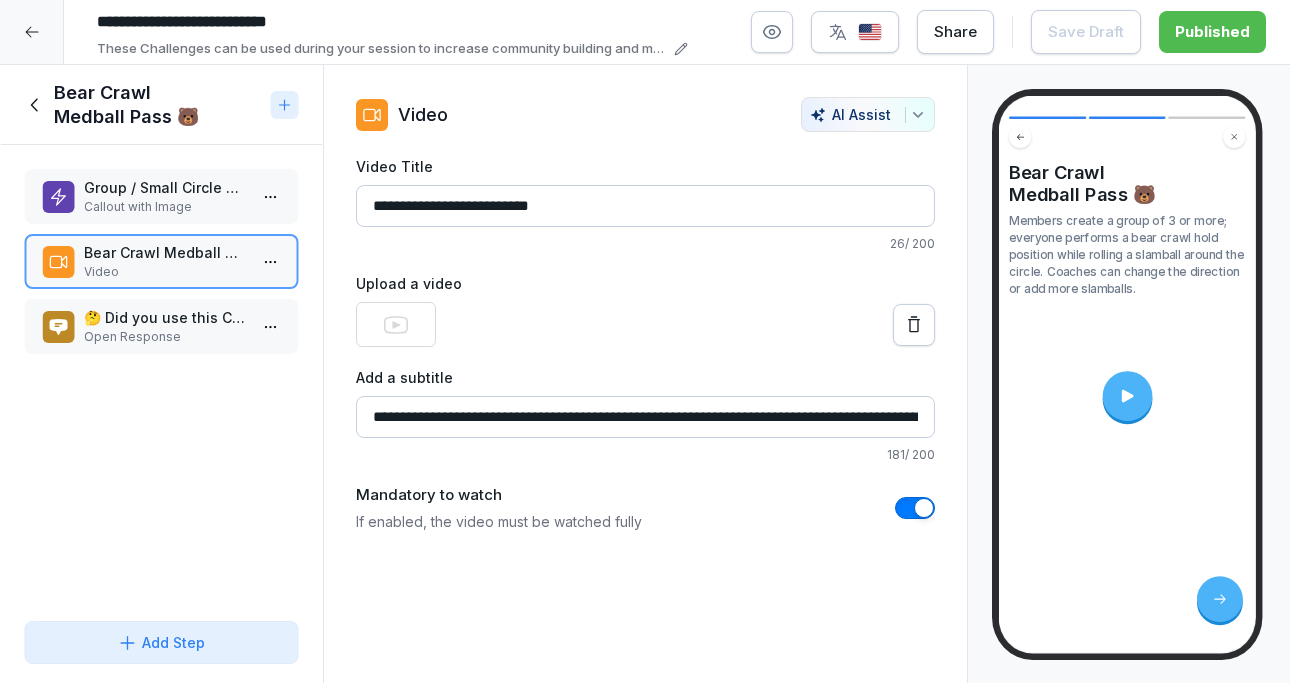 click 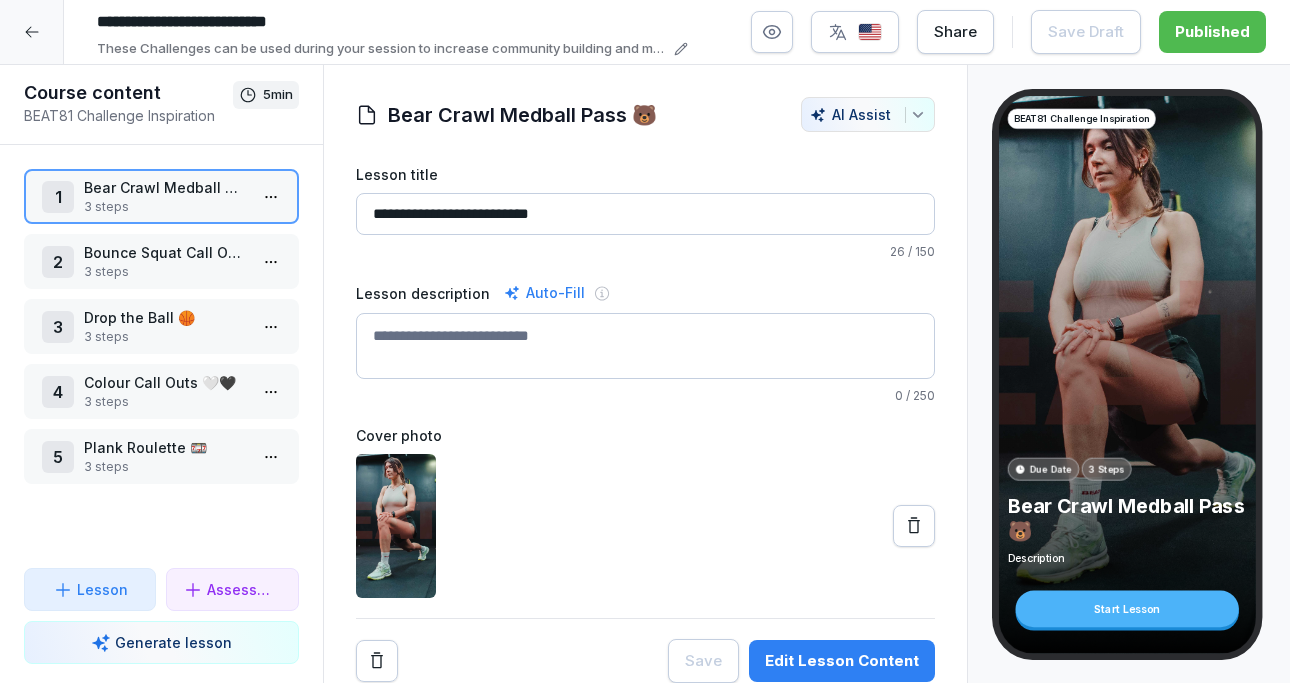 click on "3 steps" at bounding box center [165, 272] 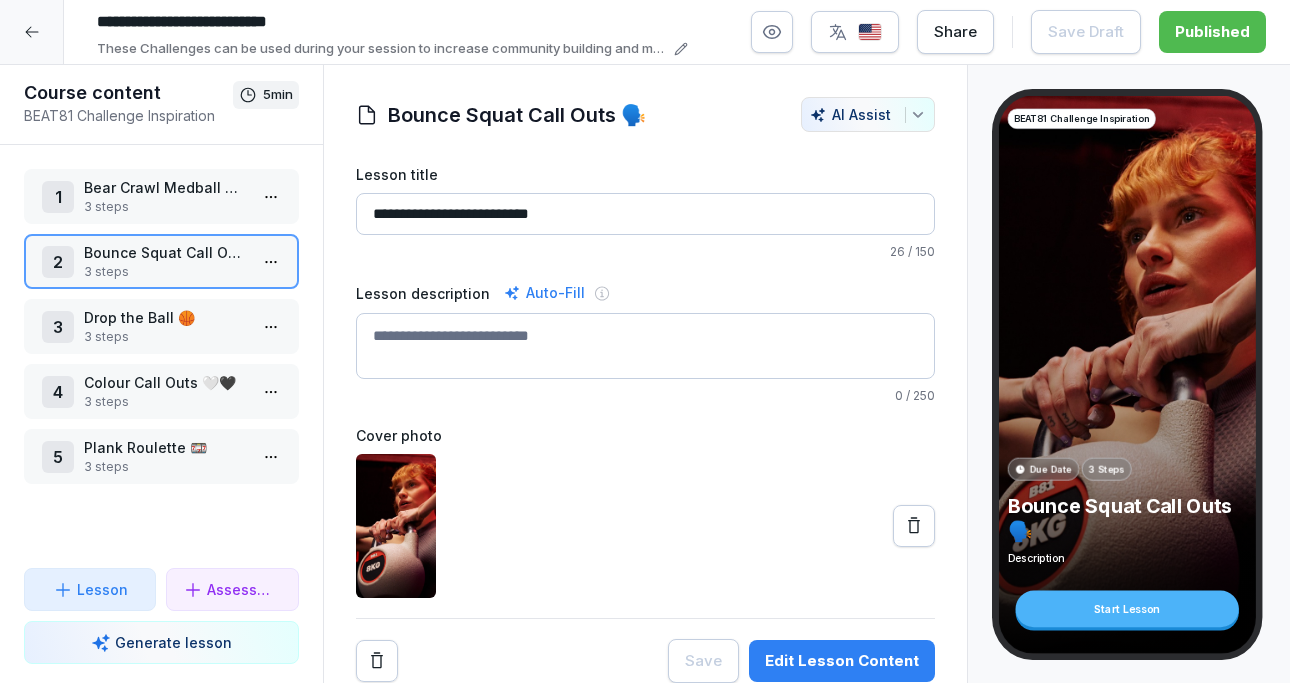 click on "Save Edit Lesson Content" at bounding box center [801, 661] 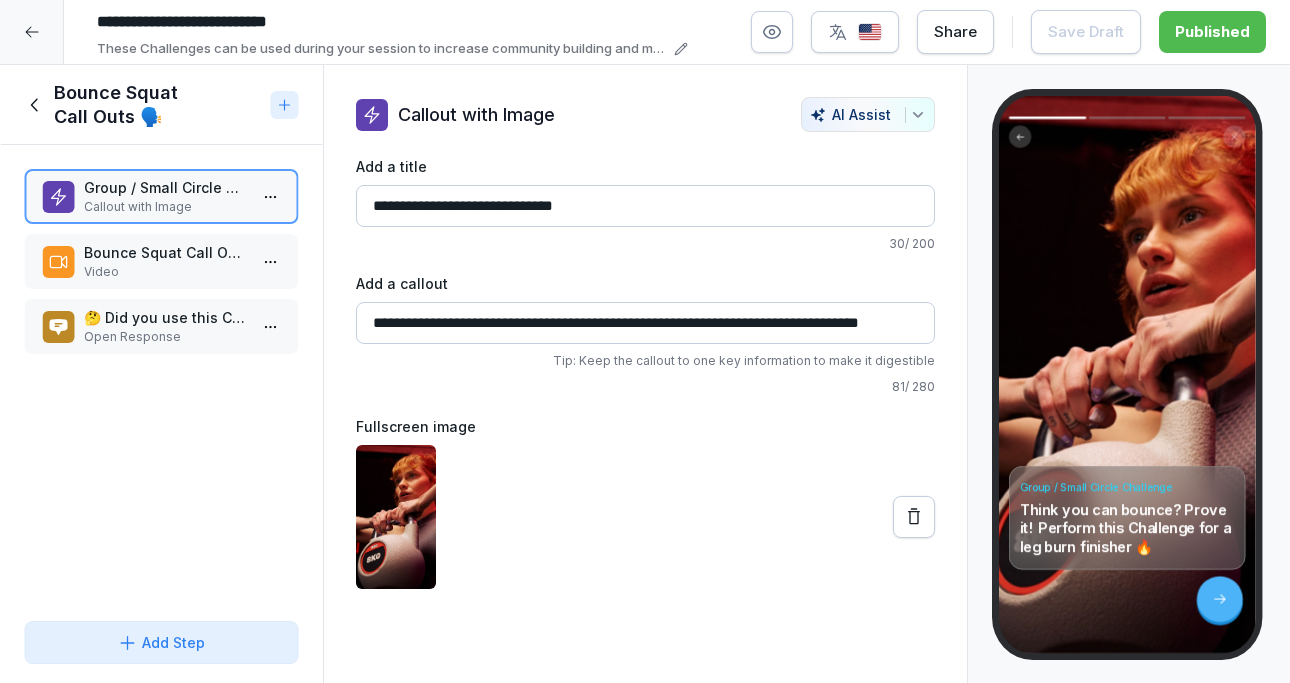 click on "Bounce Squat Call Outs 🗣️" at bounding box center (165, 252) 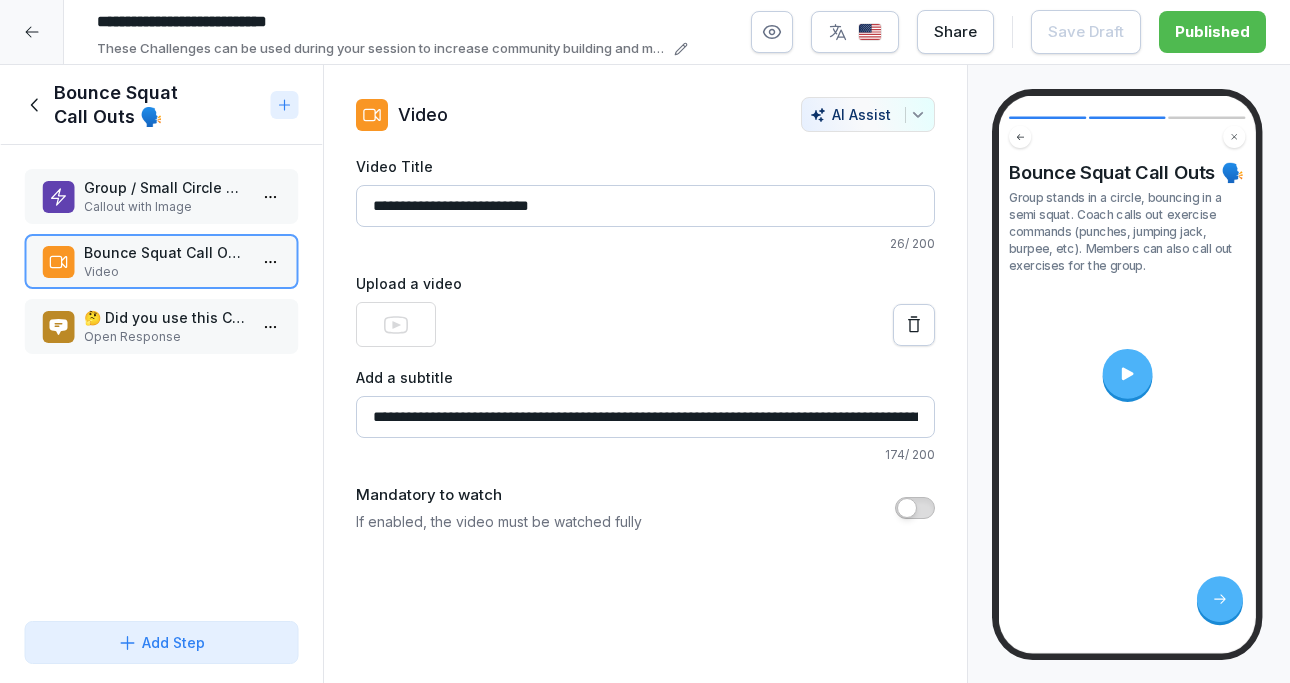 click at bounding box center [1127, 374] 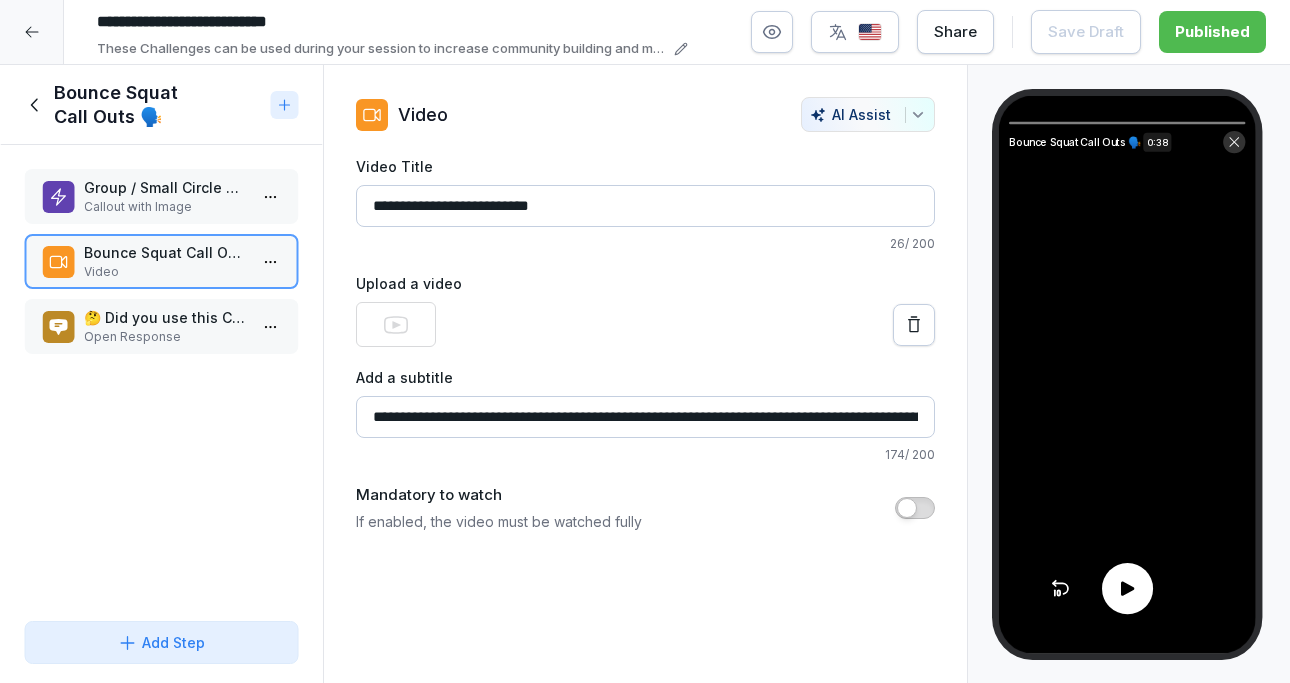 click 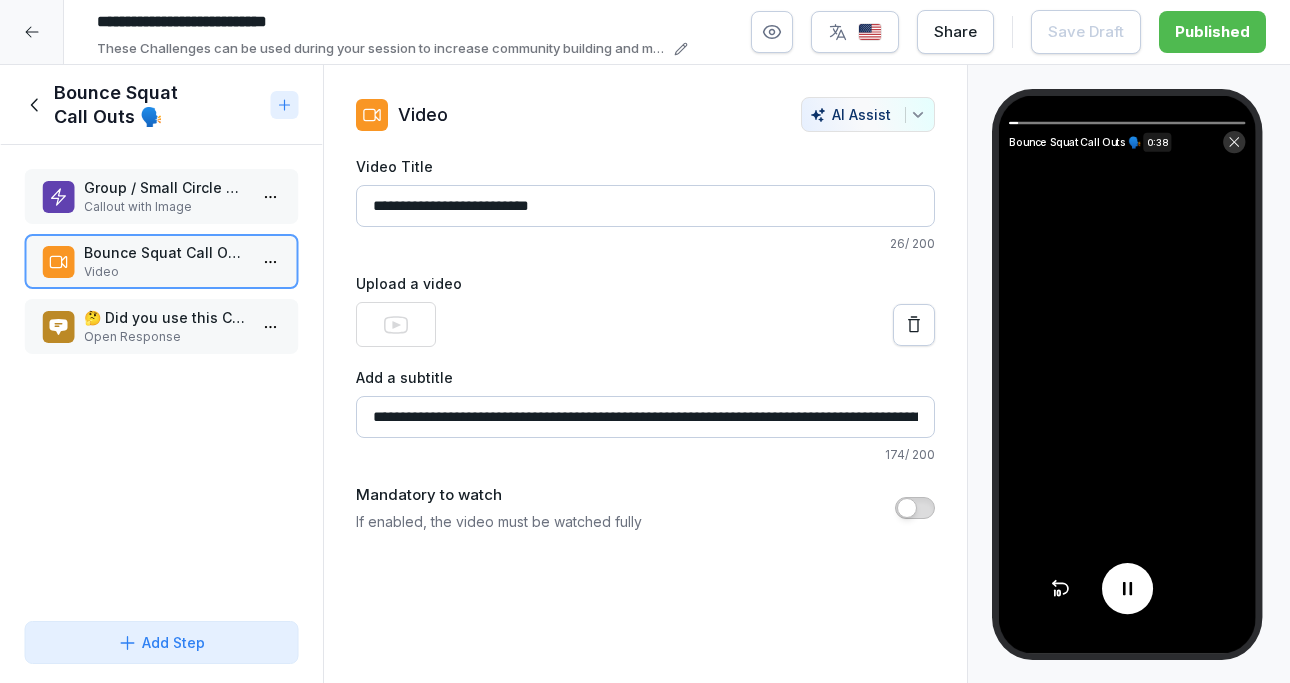 click 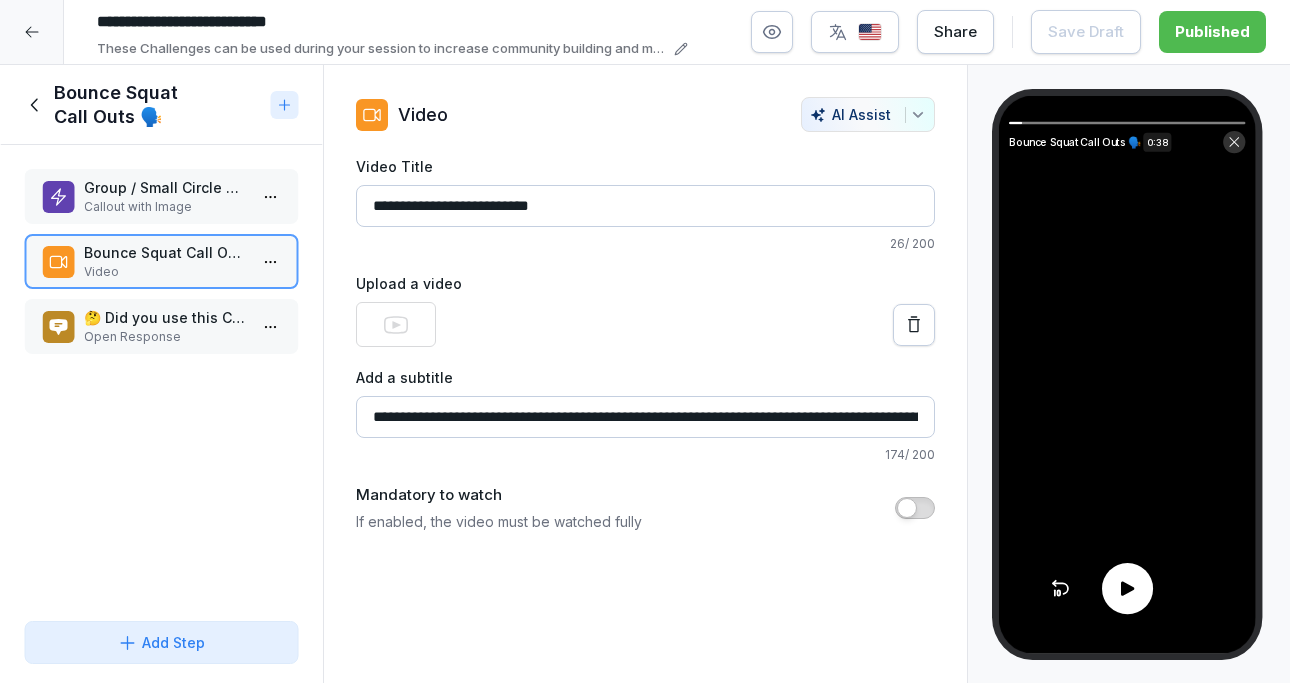 click 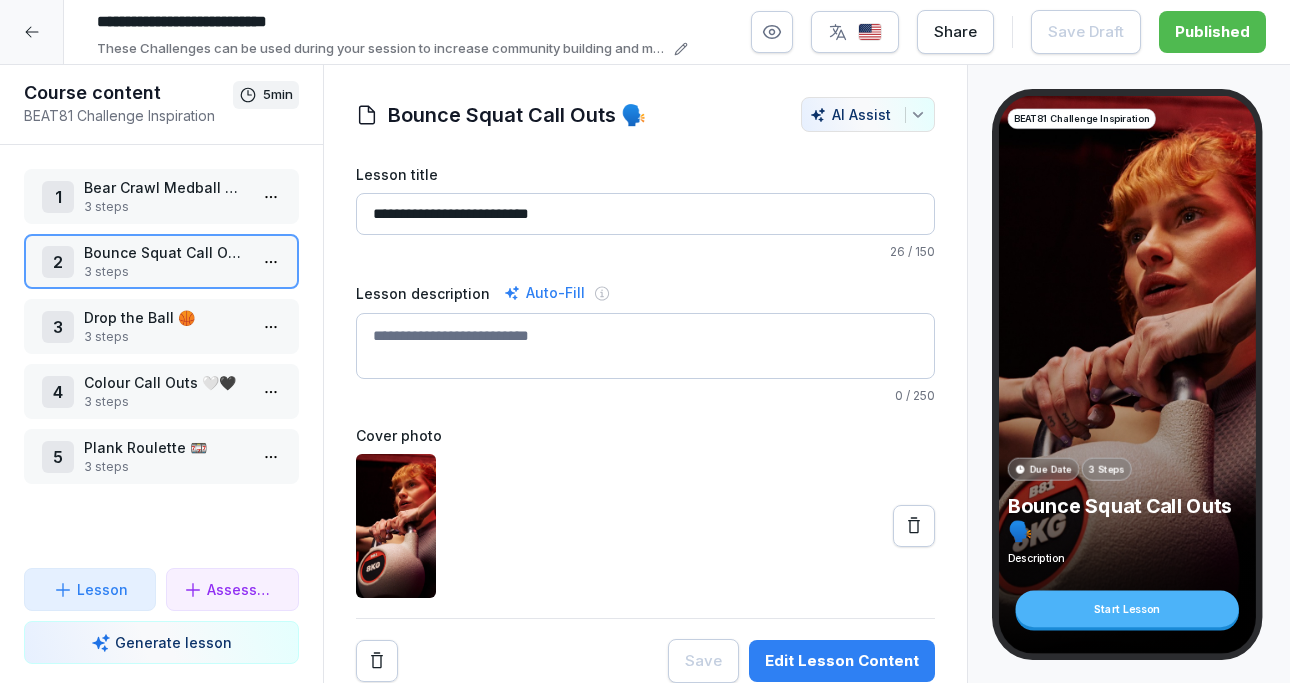 click on "Drop the Ball 🏀" at bounding box center [165, 317] 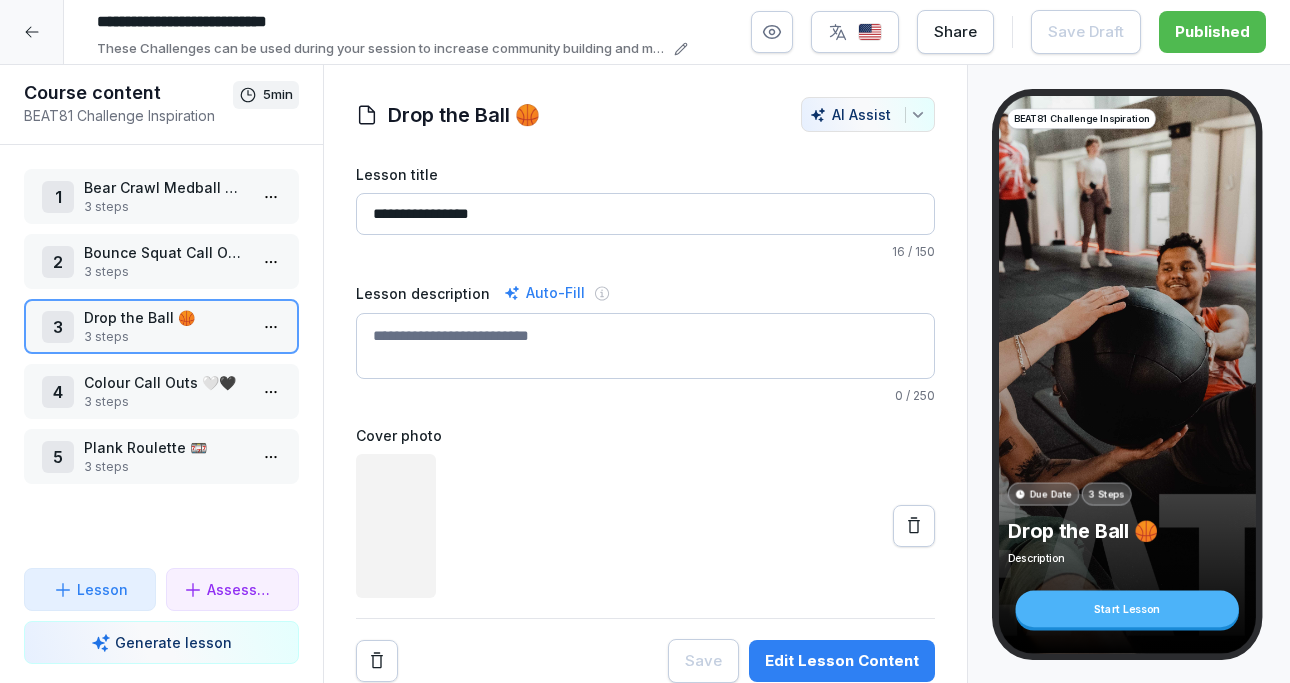 click on "Edit Lesson Content" at bounding box center [842, 661] 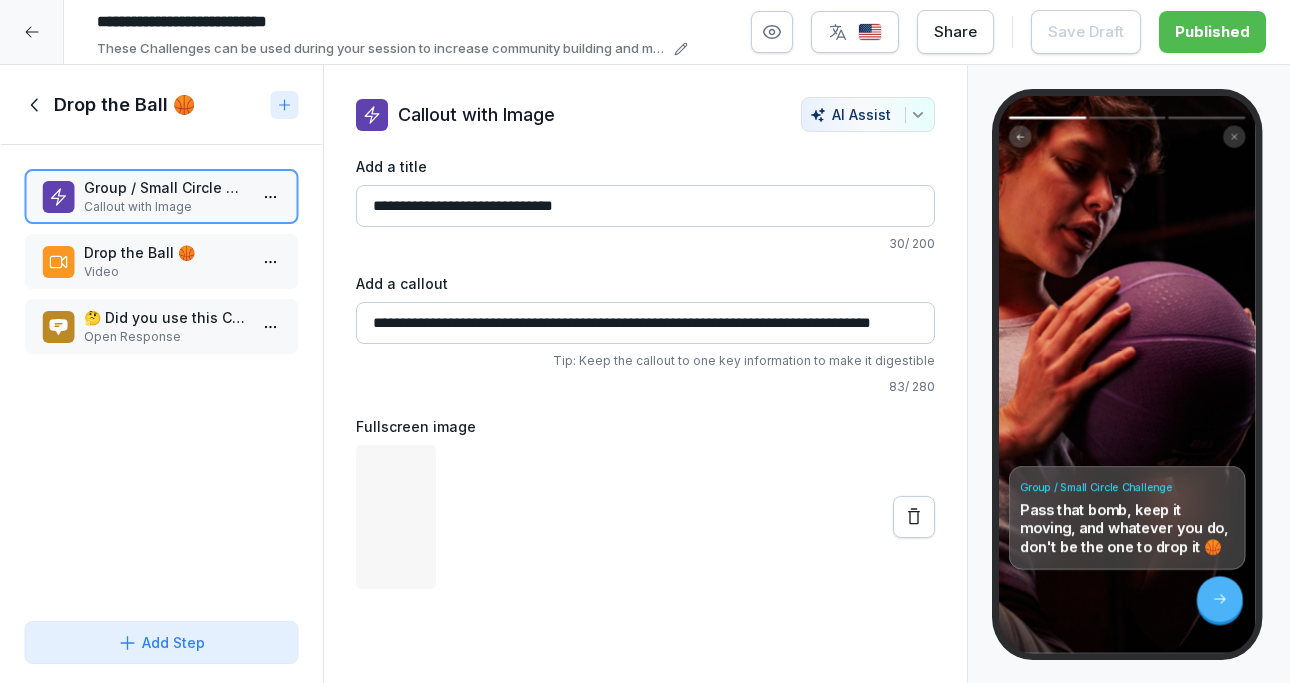 click on "Drop the Ball 🏀" at bounding box center [165, 252] 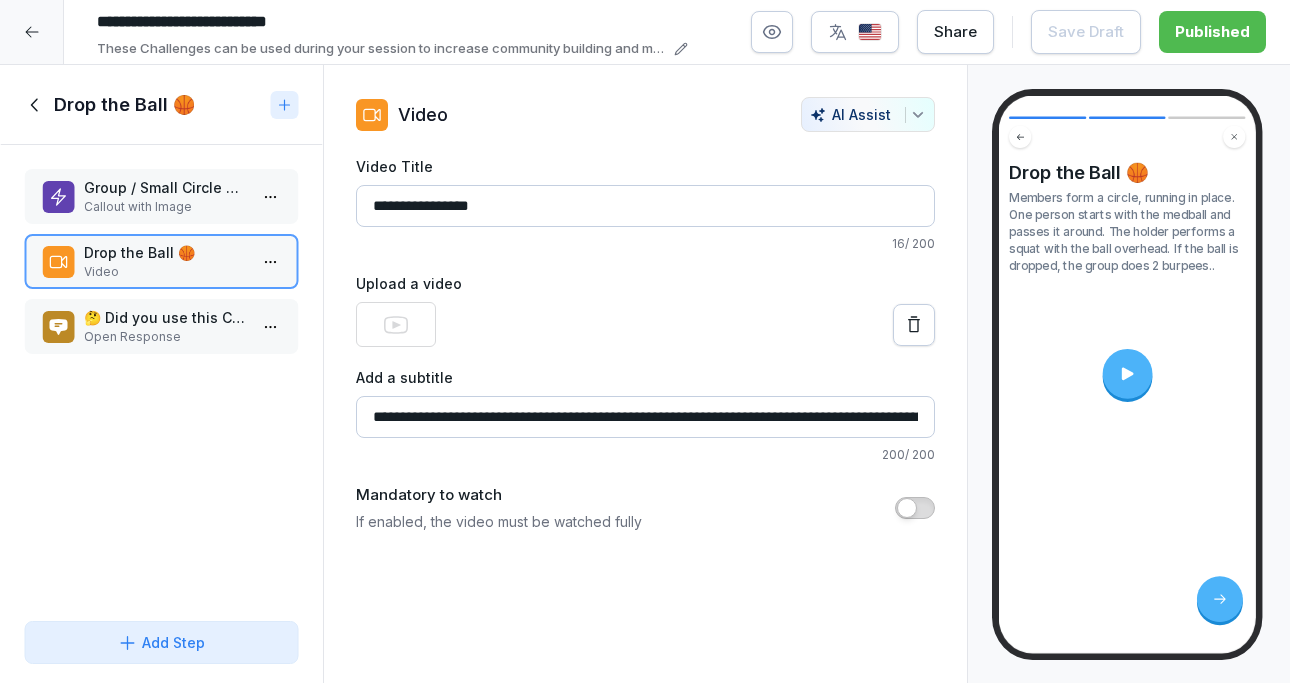 click at bounding box center [1127, 374] 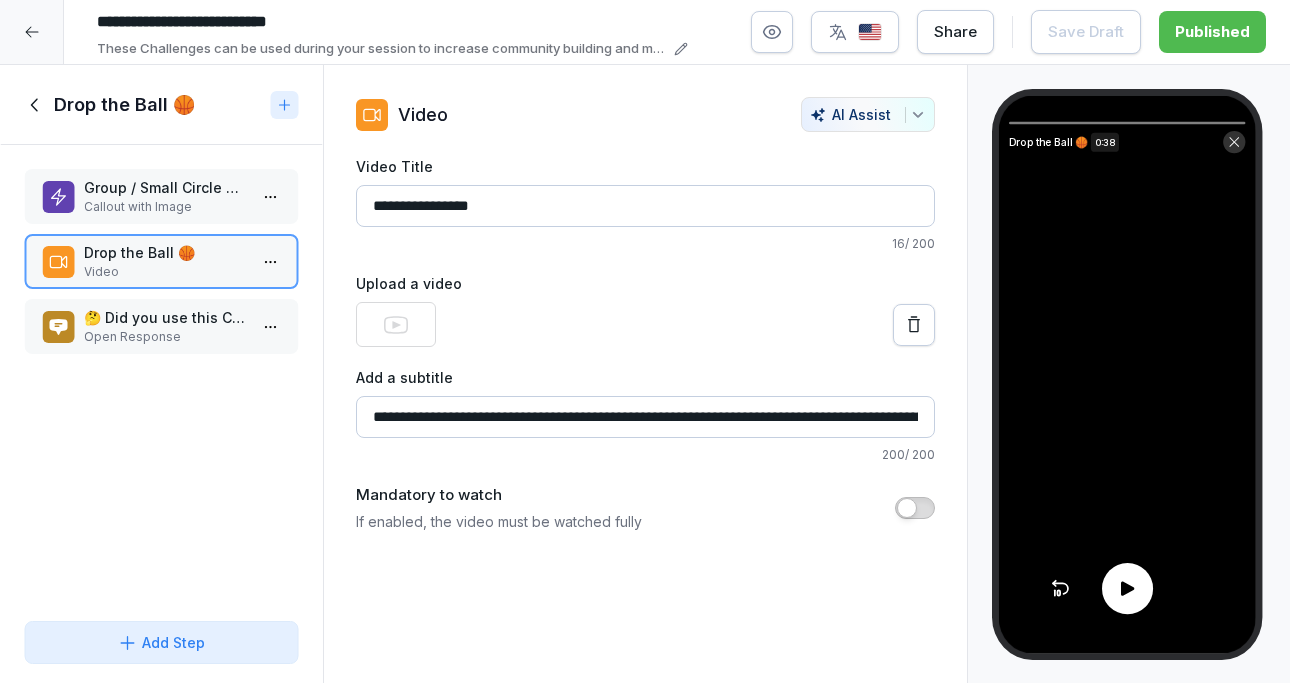 click at bounding box center [1126, 588] 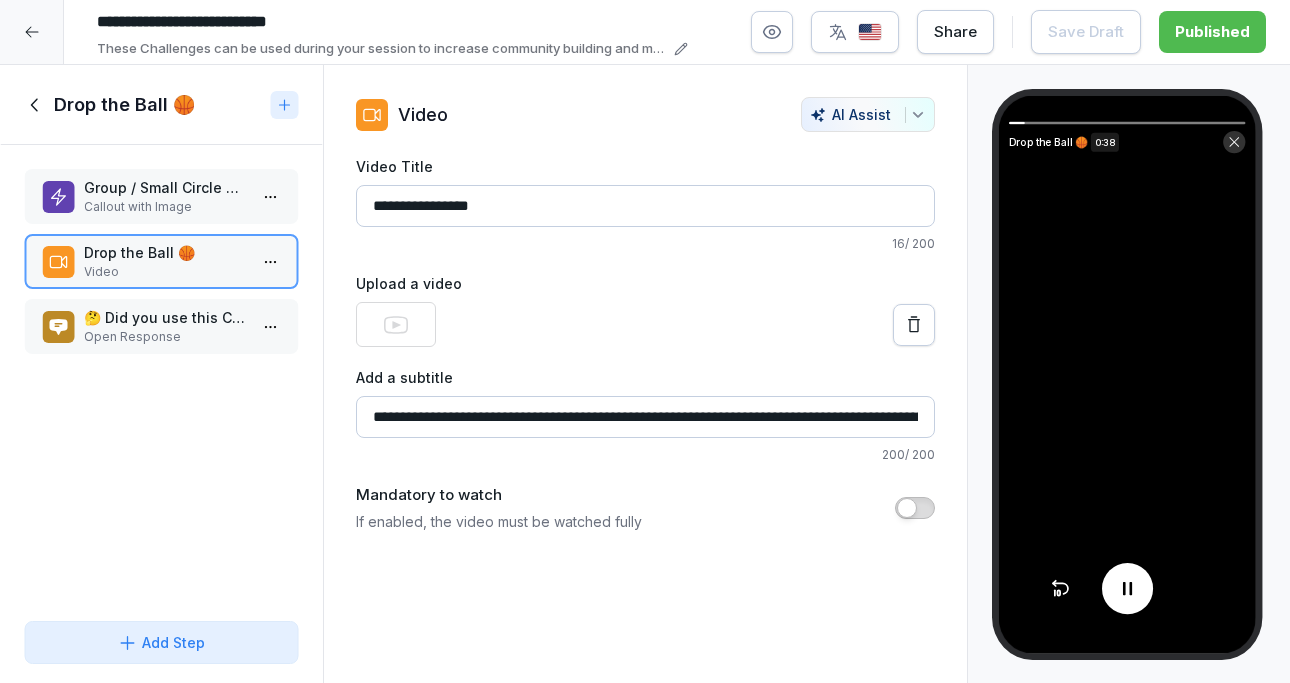 click 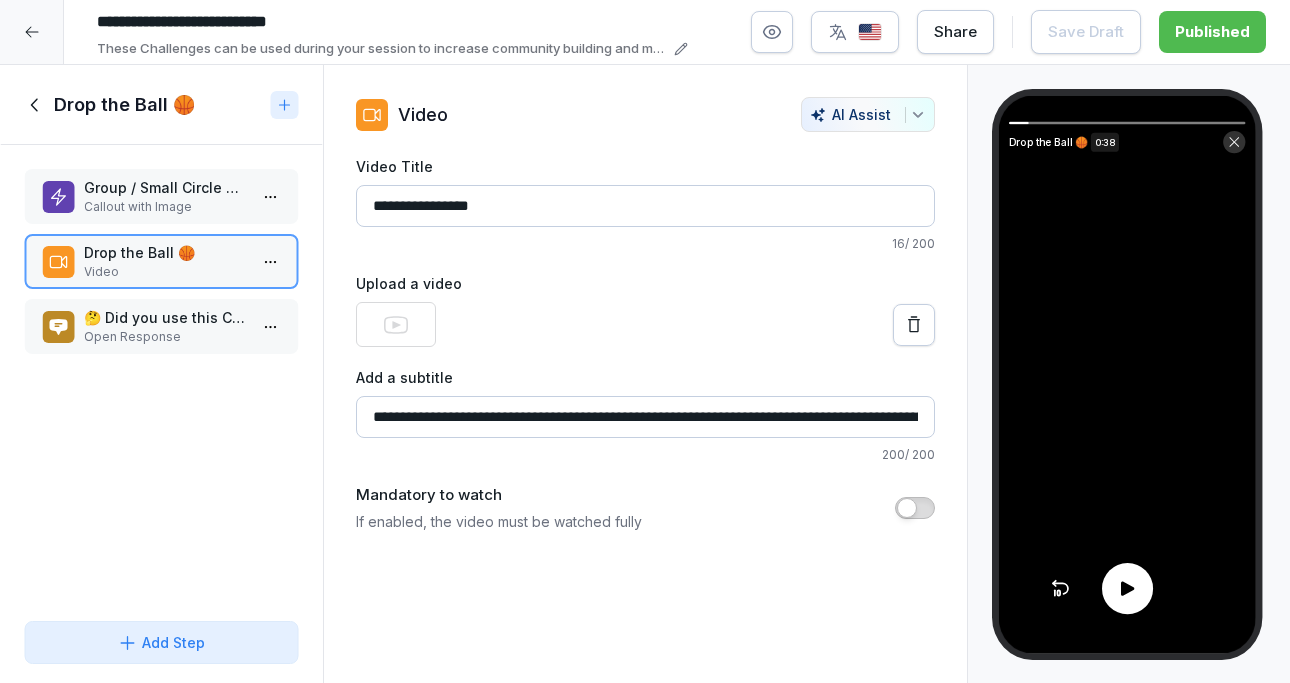 click 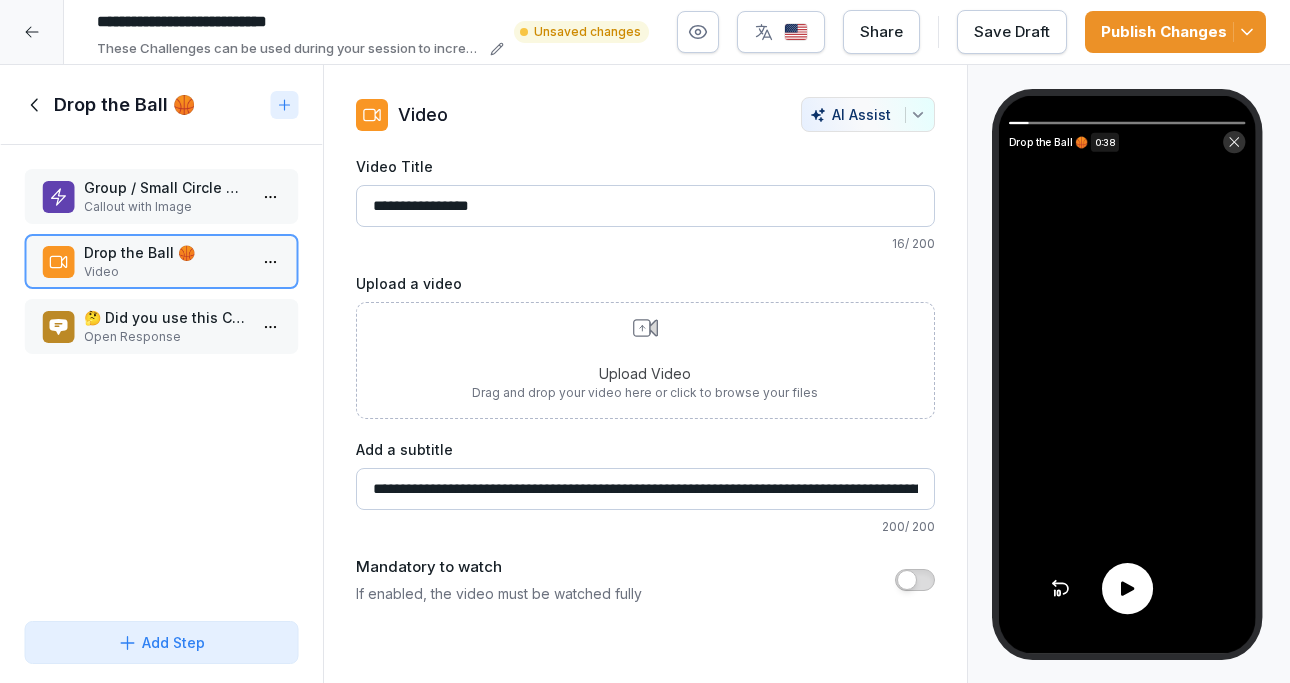 click on "Upload Video Drag and drop your video here or click to browse your files" at bounding box center [645, 360] 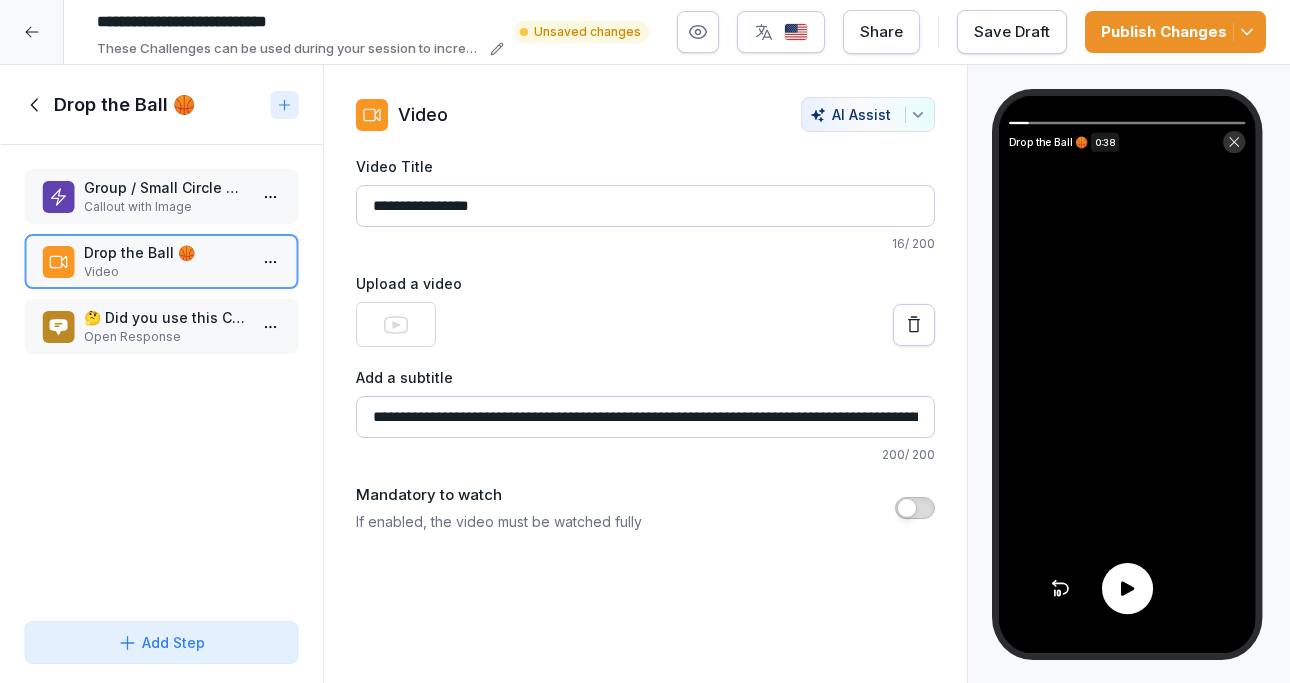 click 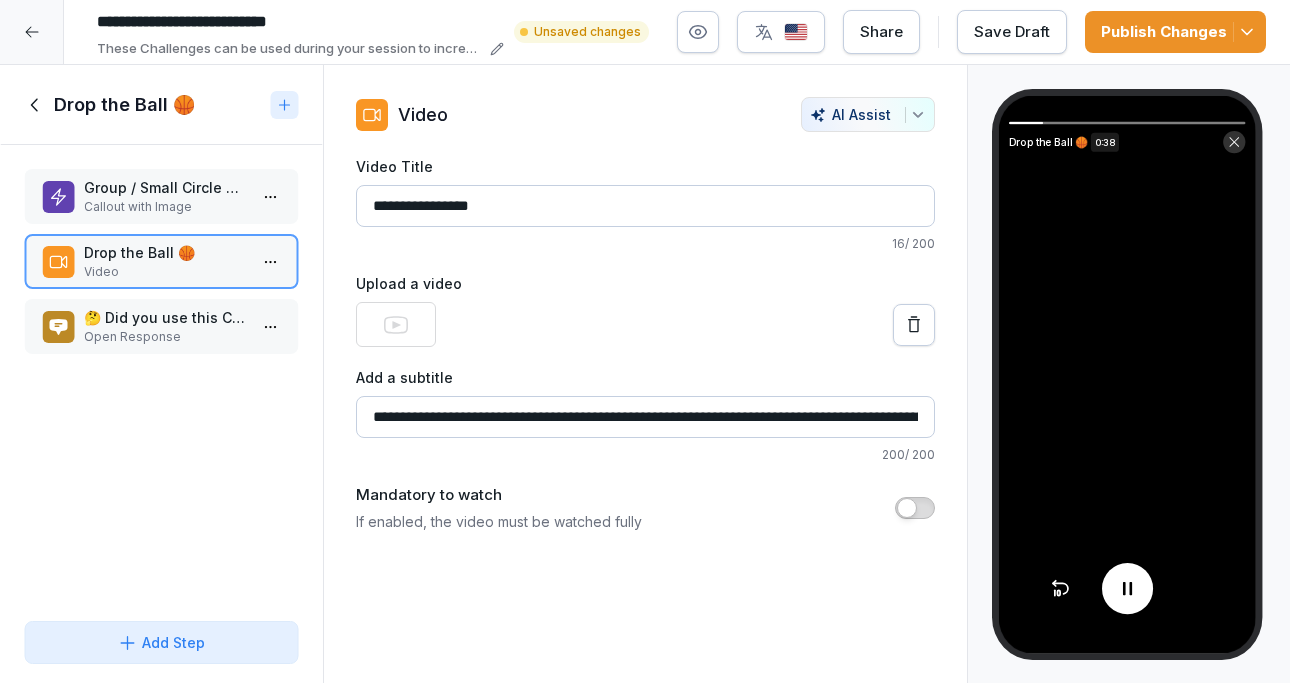 click at bounding box center [1234, 142] 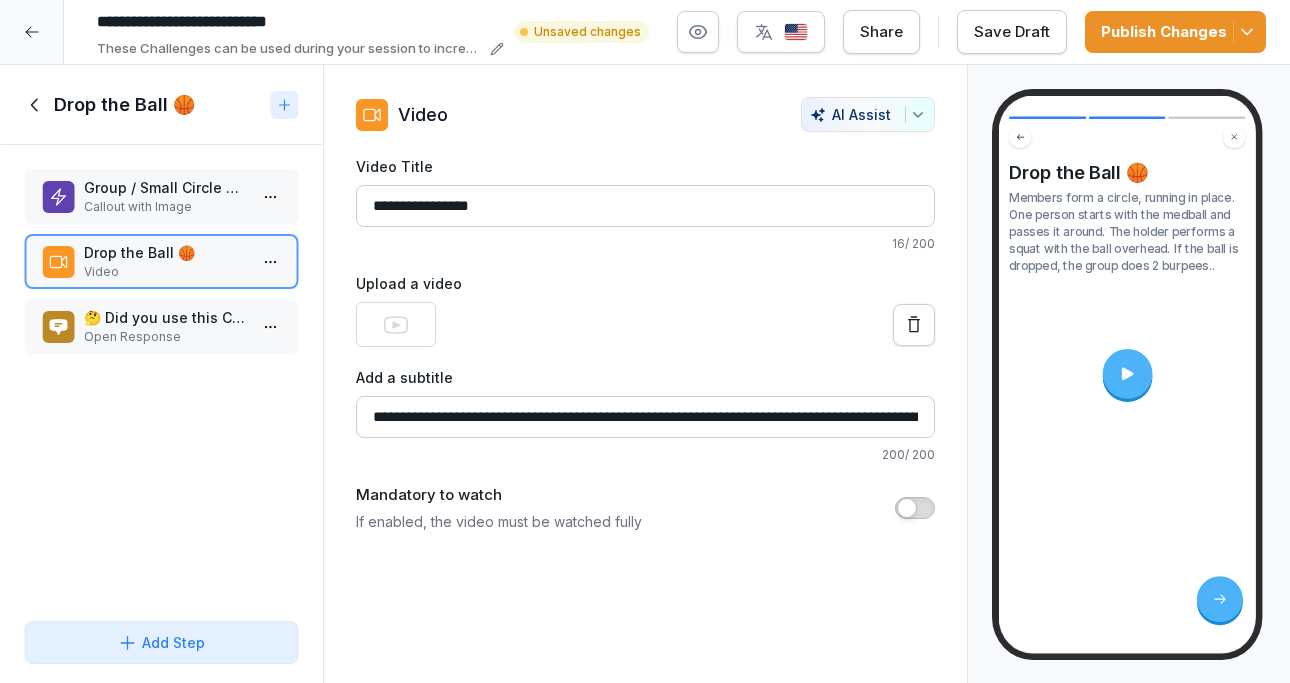 click 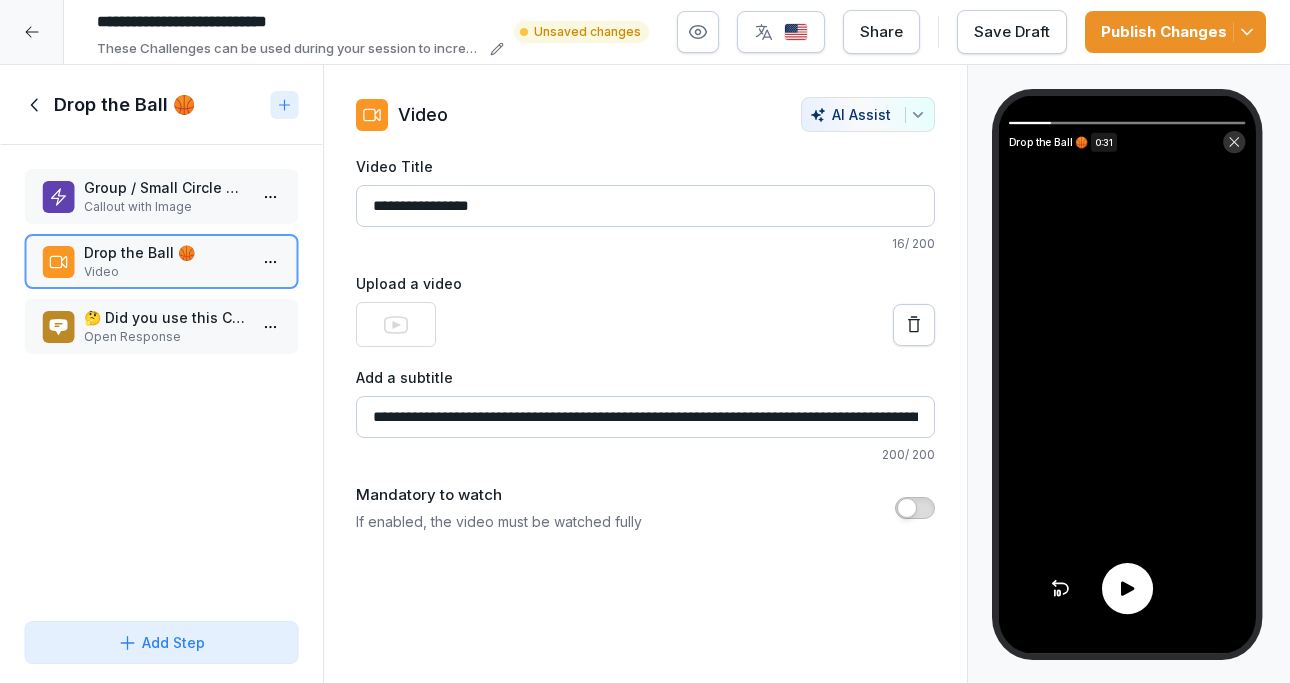 click 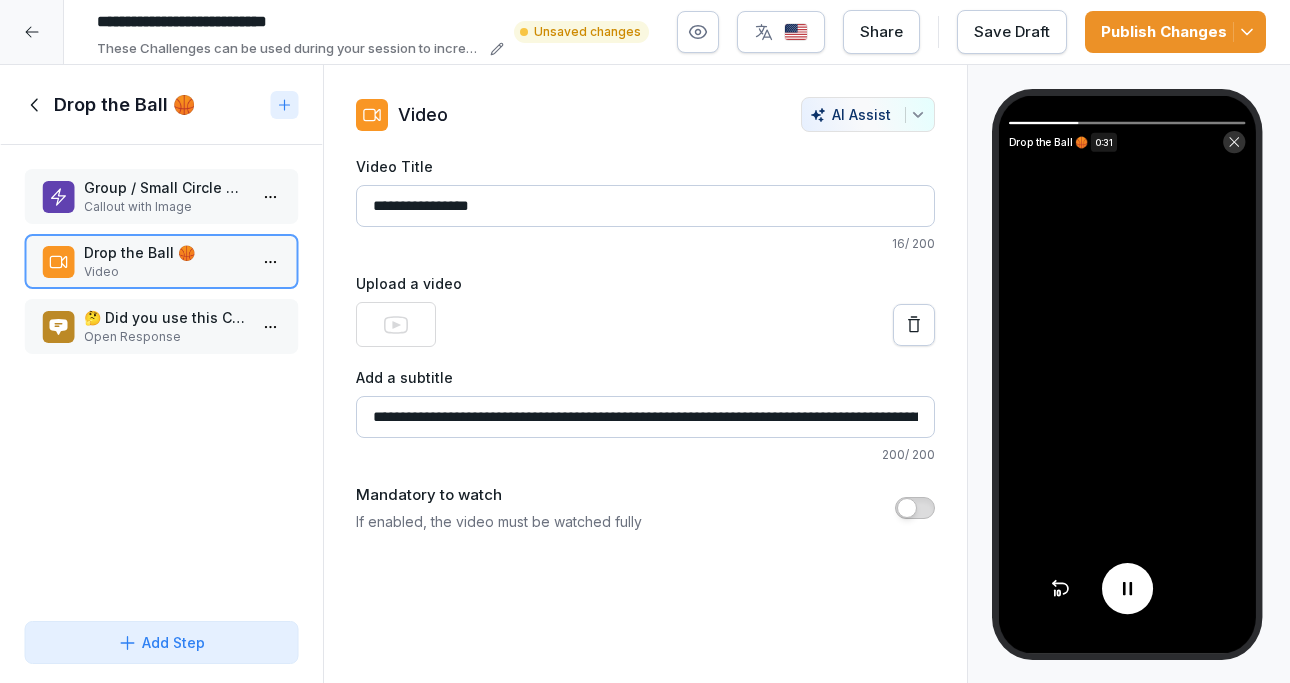 click on "**********" at bounding box center (645, 417) 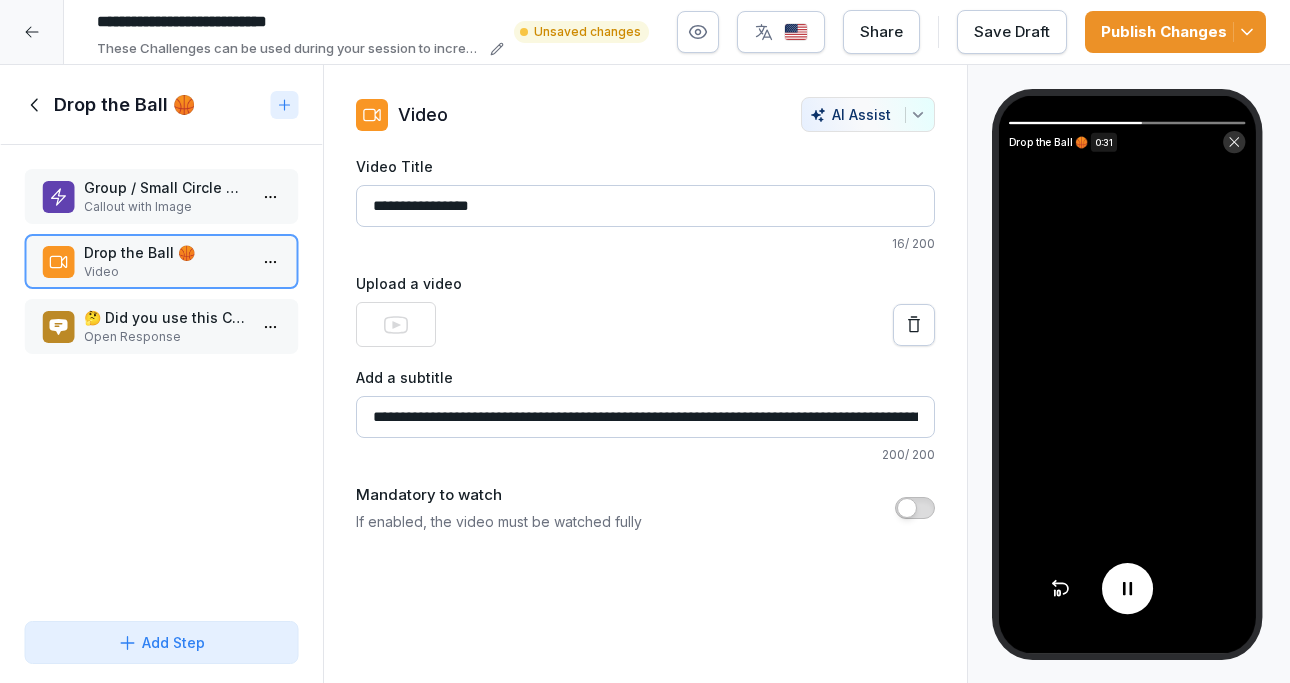 click 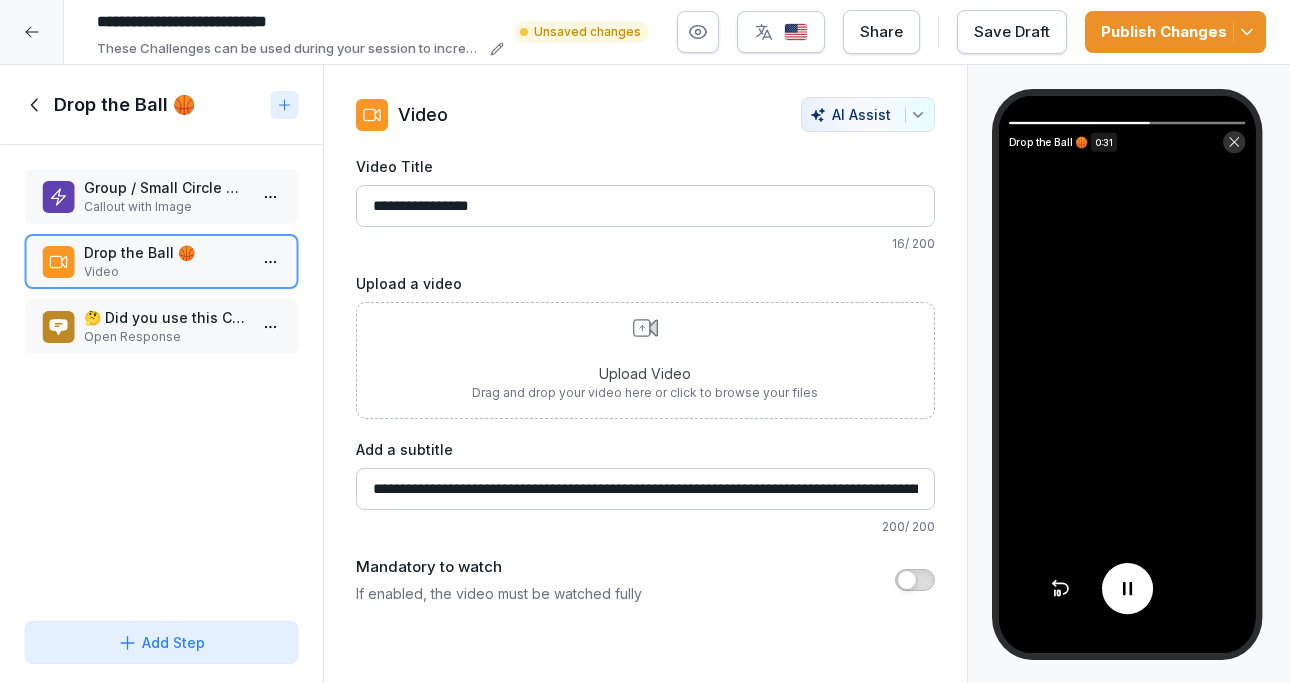 click on "Upload Video Drag and drop your video here or click to browse your files" at bounding box center [645, 360] 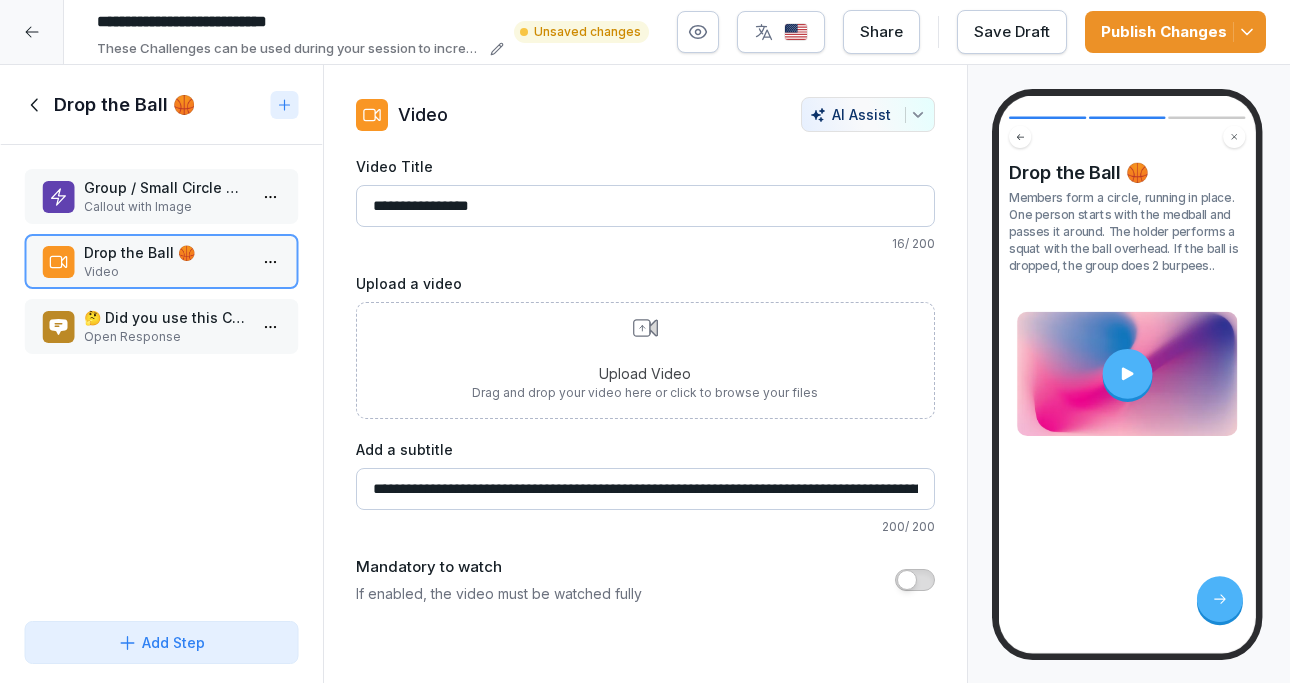 click on "Upload Video Drag and drop your video here or click to browse your files" at bounding box center (645, 360) 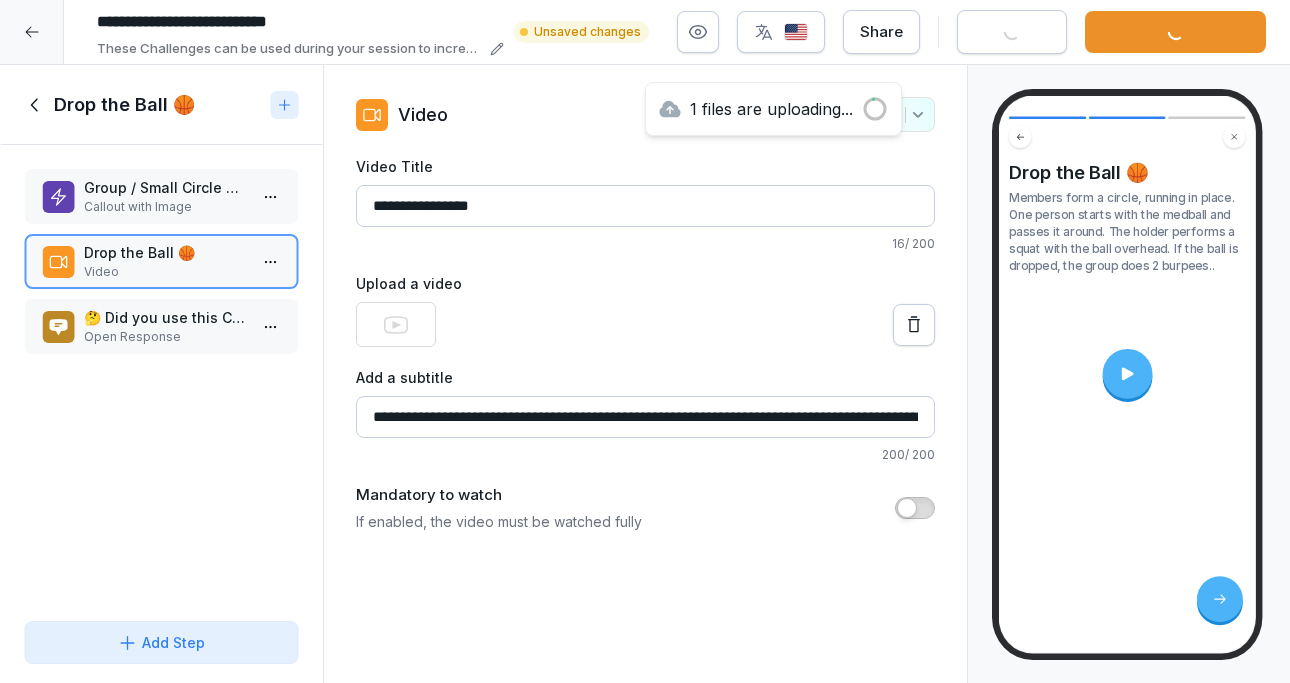 click 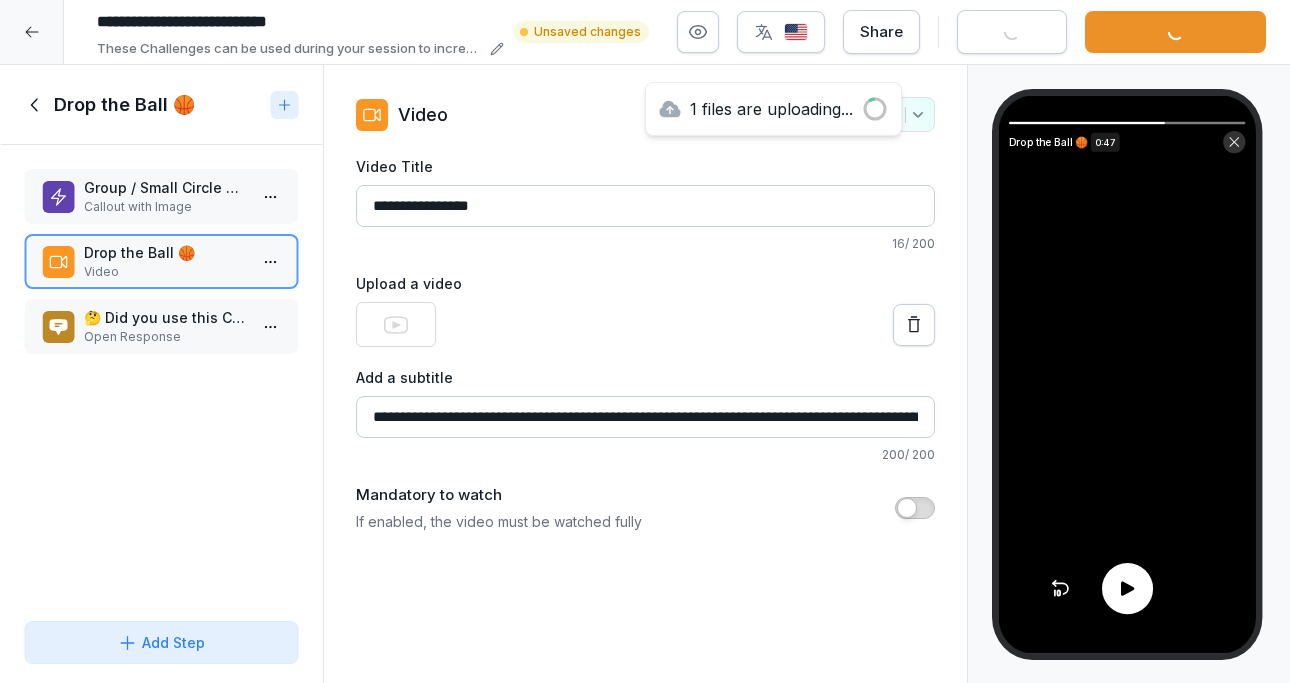 click 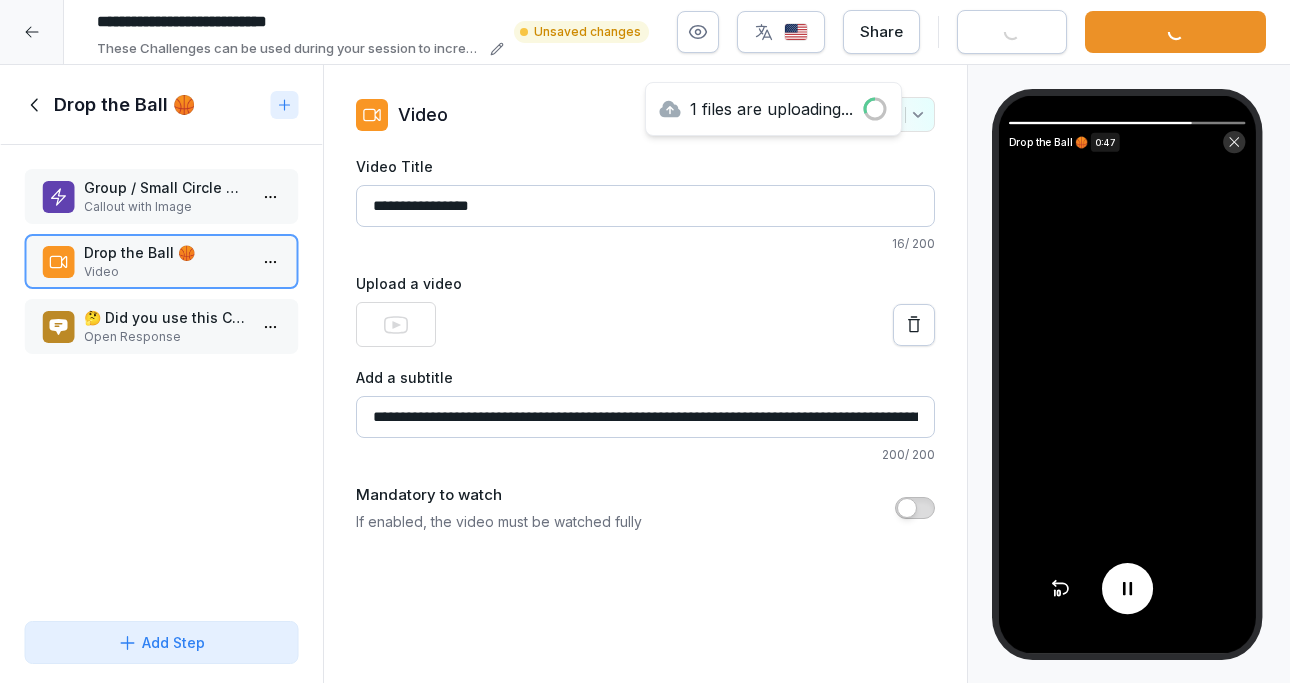 click at bounding box center [1126, 588] 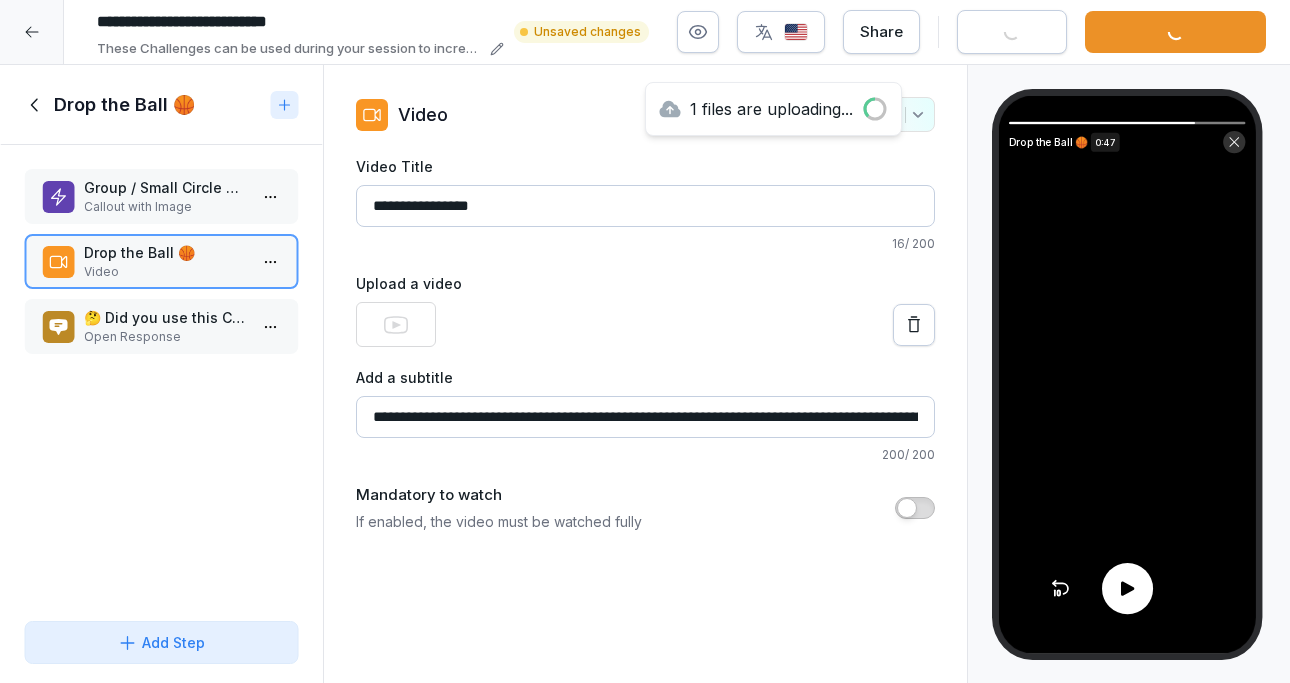 click 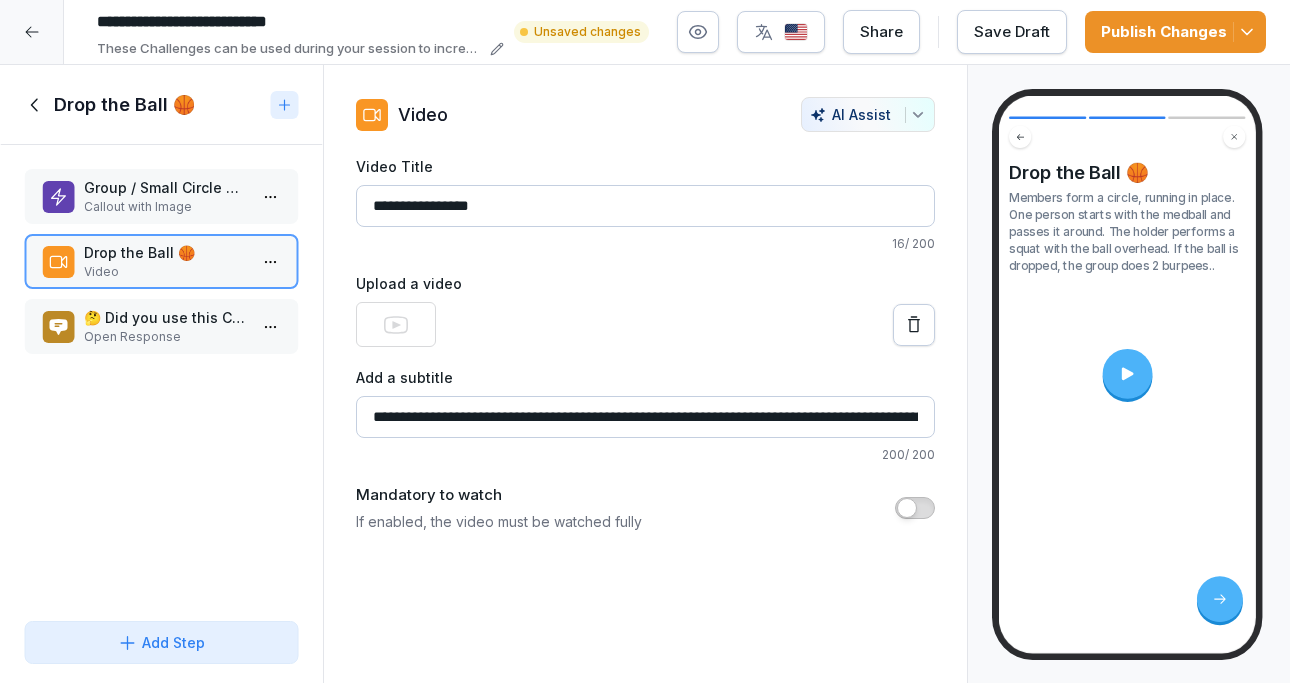 click on "Publish Changes" at bounding box center [1175, 32] 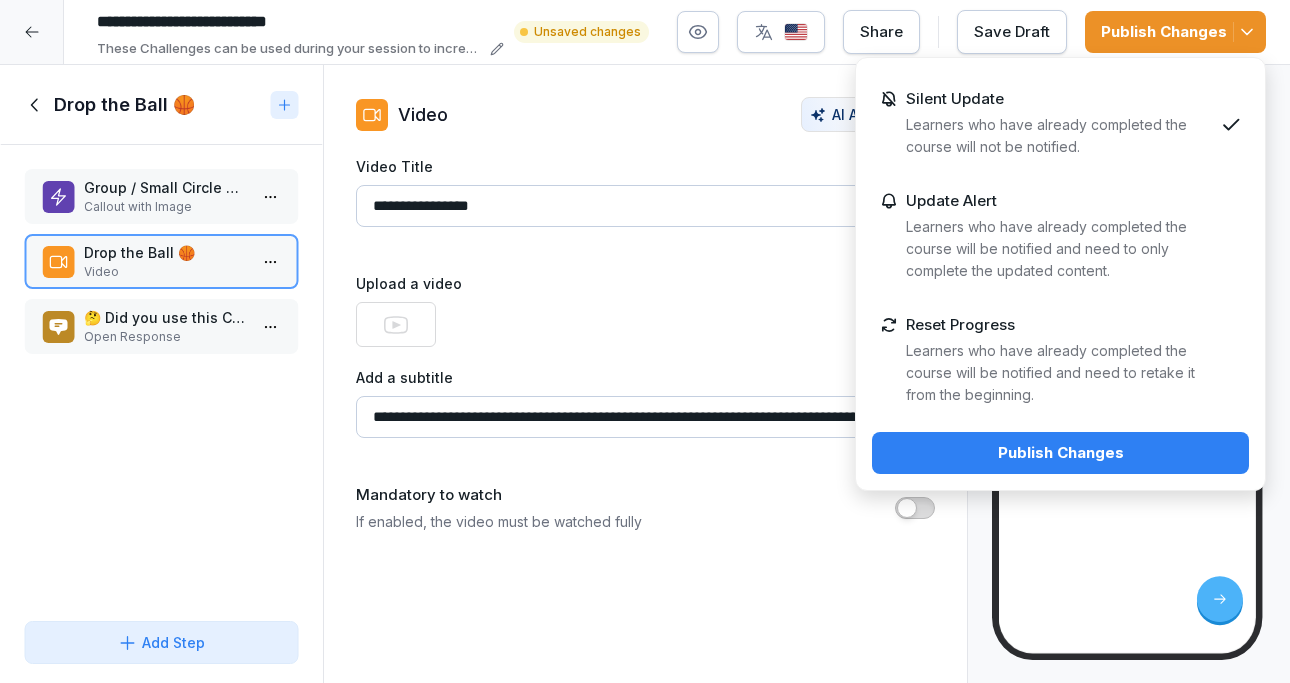click on "Publish Changes" at bounding box center [1060, 453] 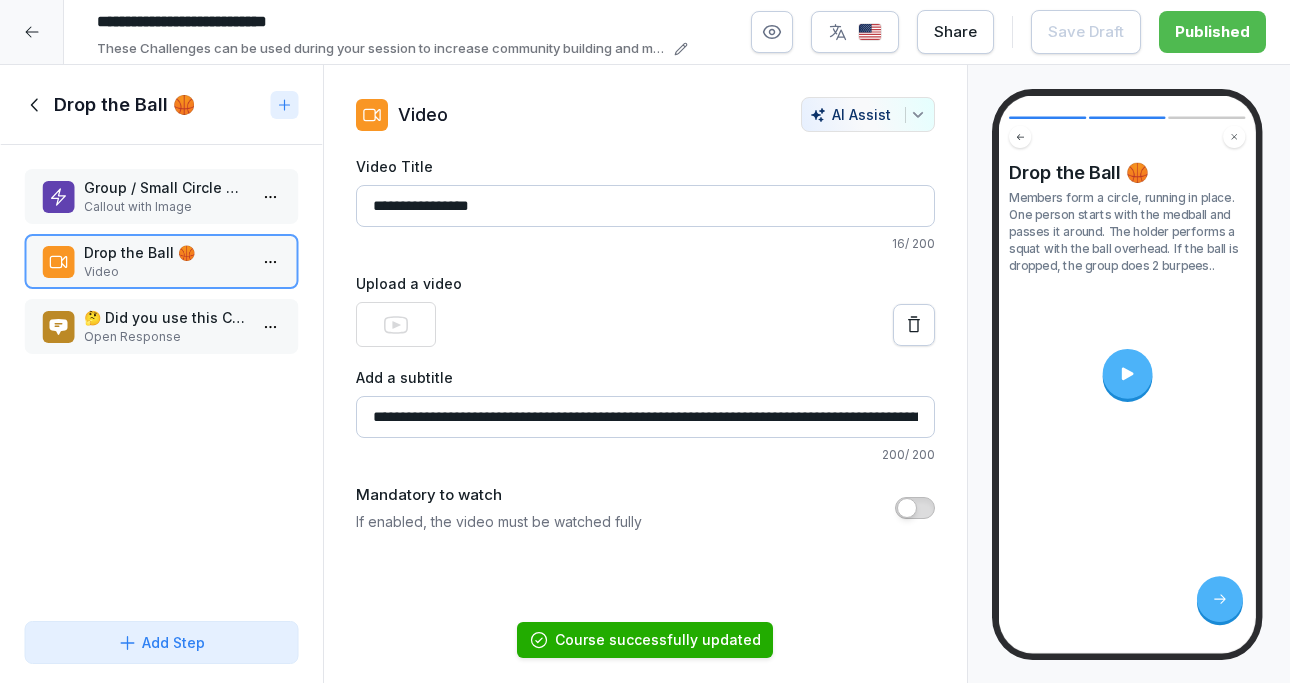 click at bounding box center [1127, 374] 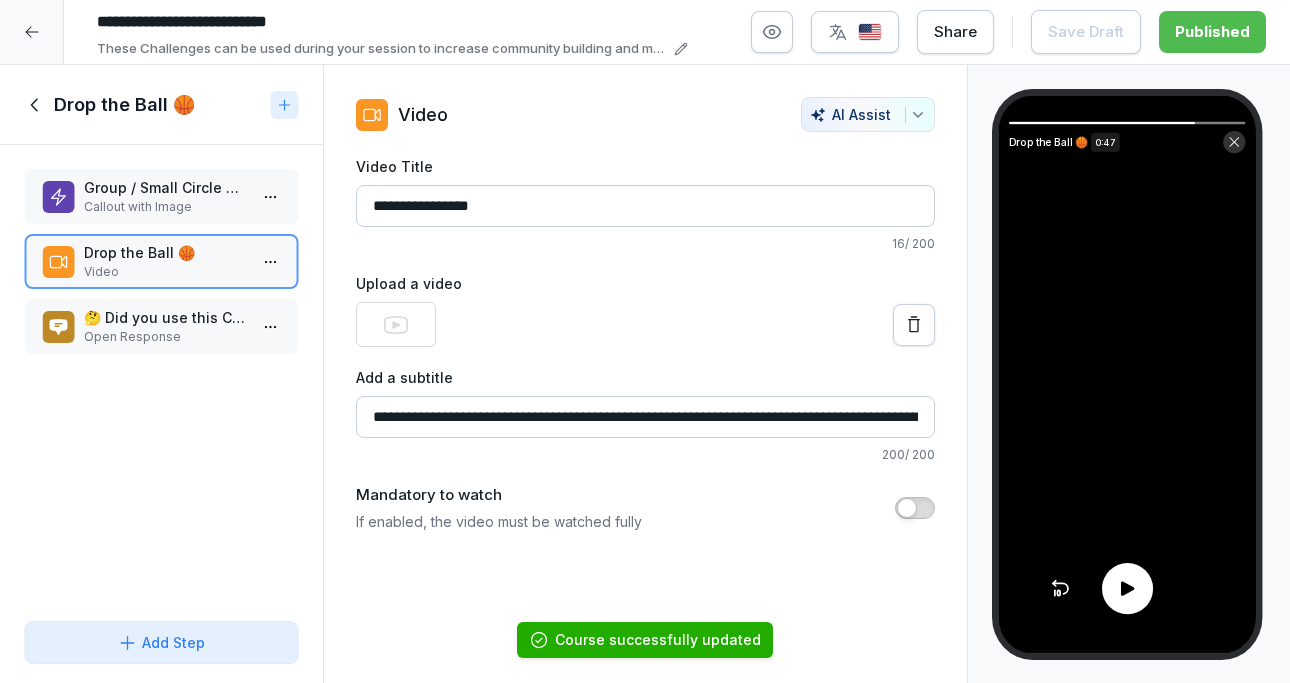 click 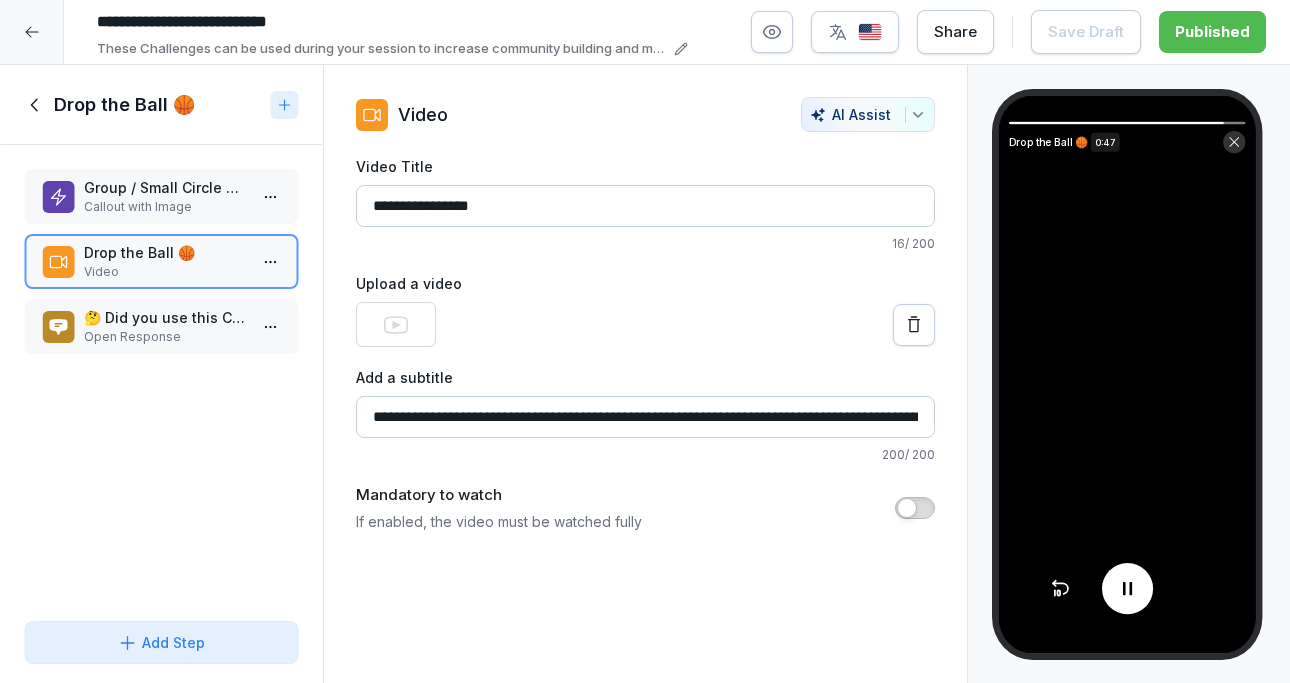 click on "**********" at bounding box center [645, 417] 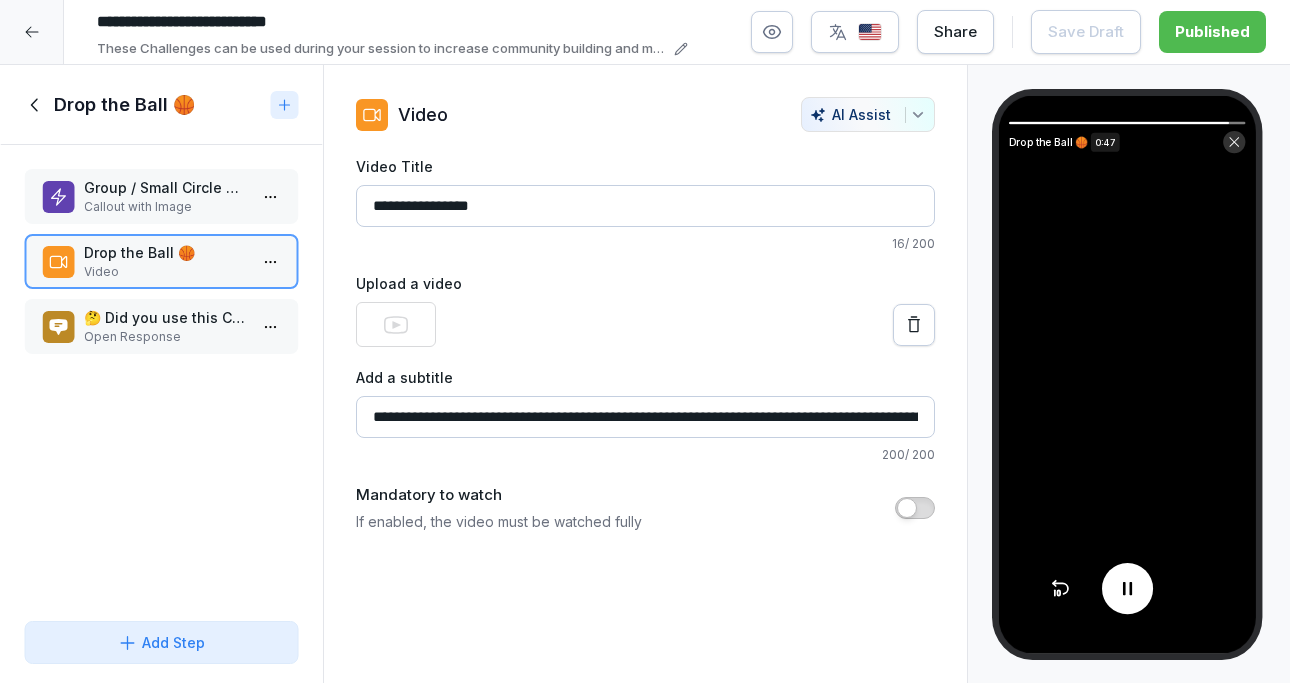 click on "**********" at bounding box center [645, 417] 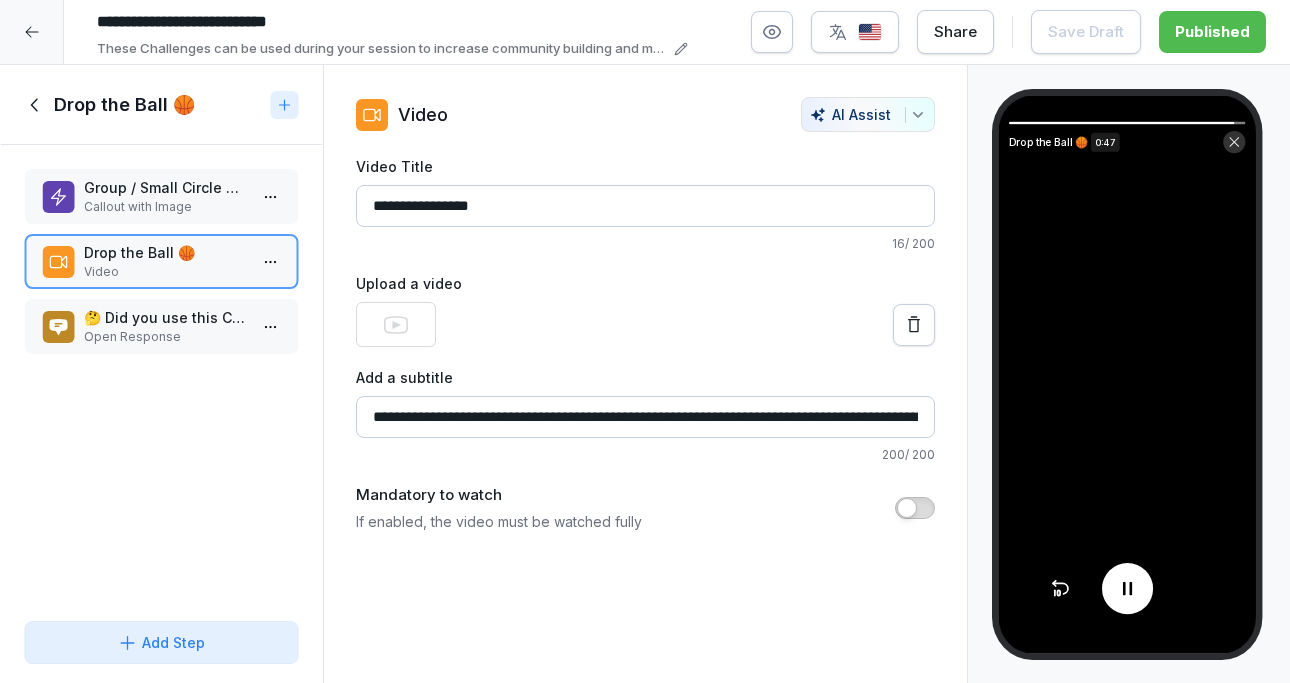 click on "**********" at bounding box center (645, 417) 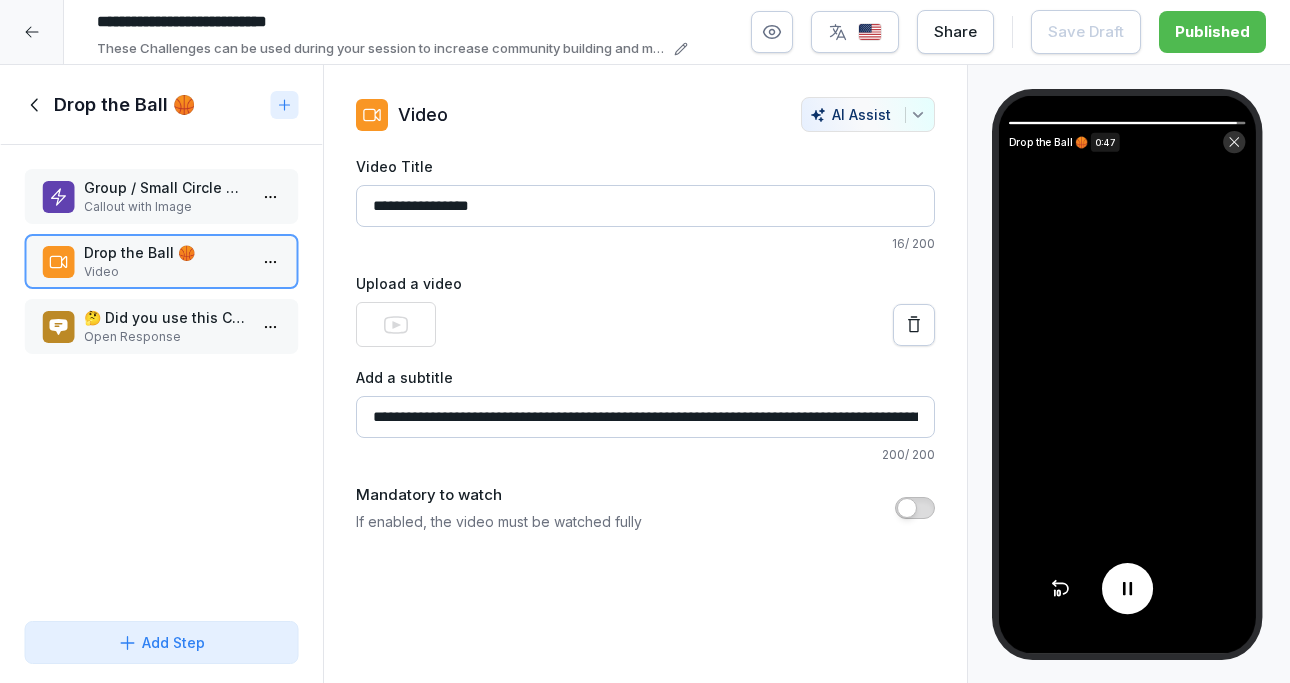 click on "**********" at bounding box center [645, 344] 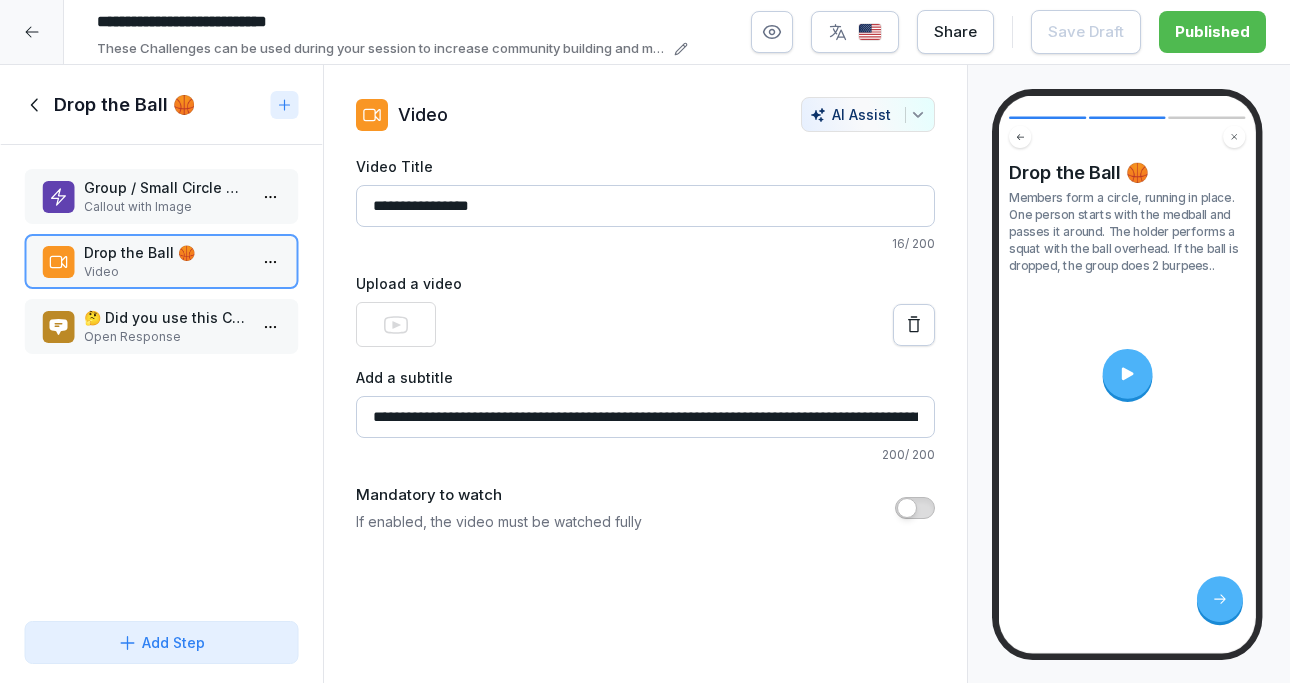 click at bounding box center (1127, 374) 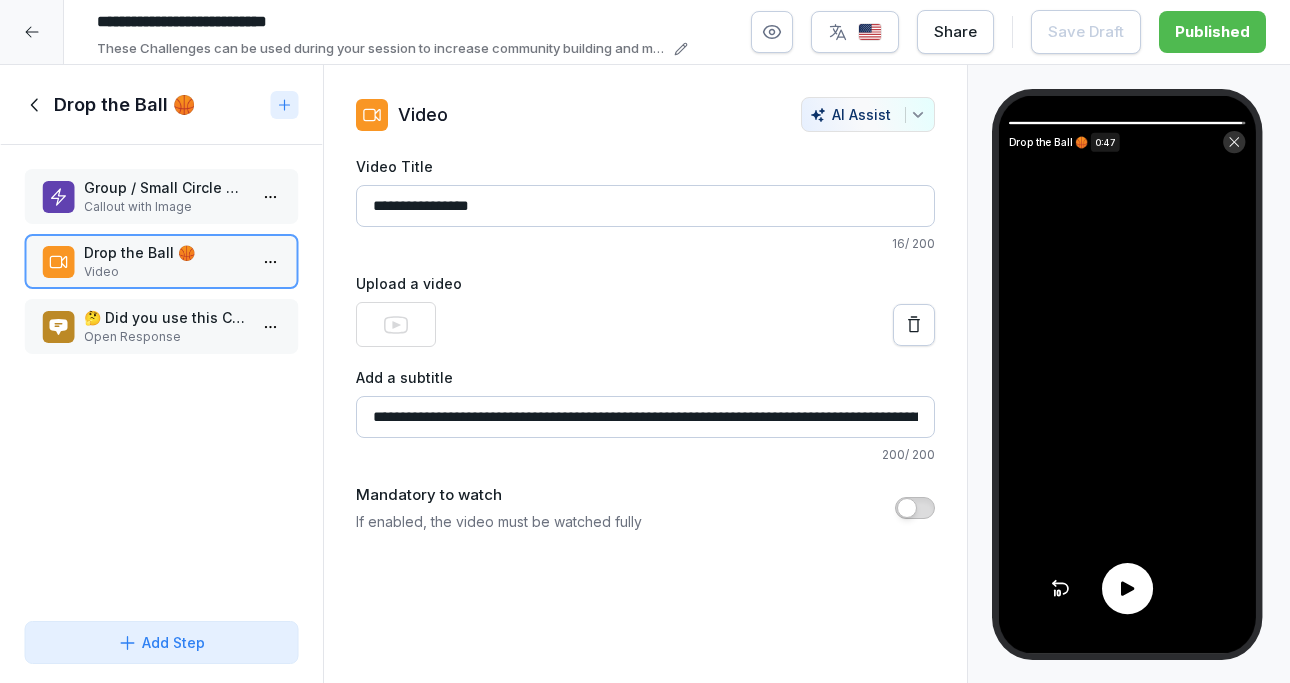 click 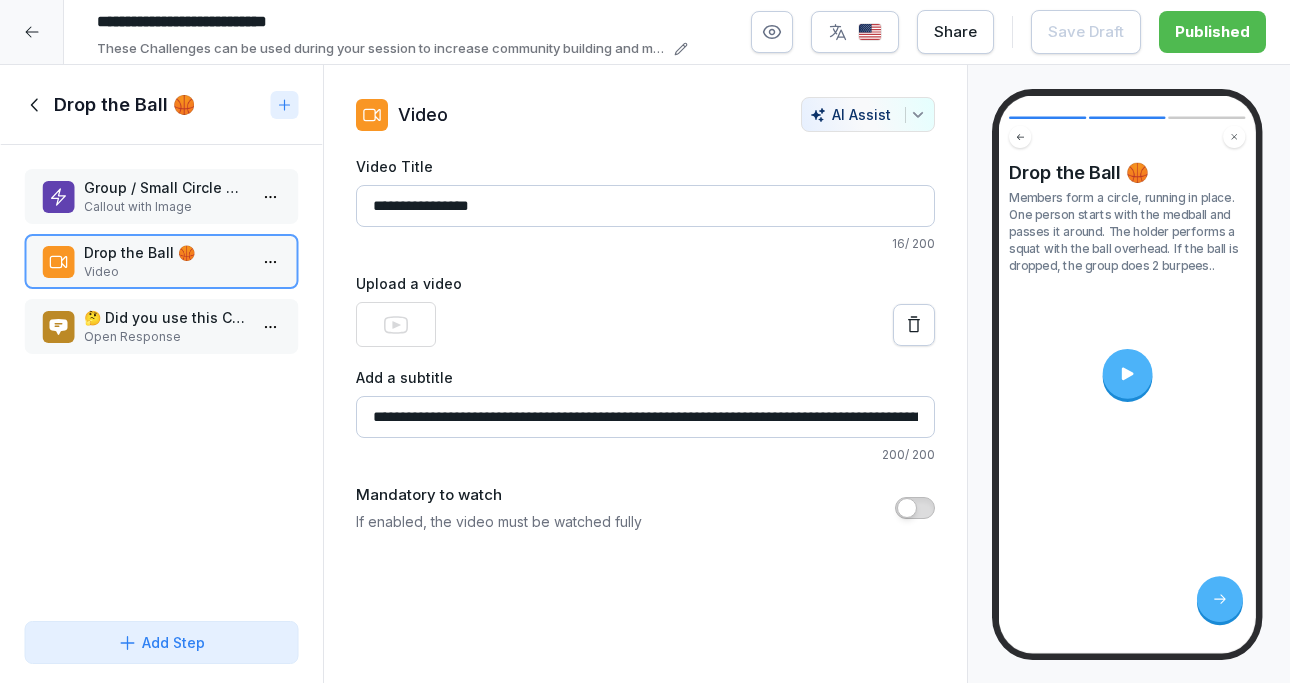 click 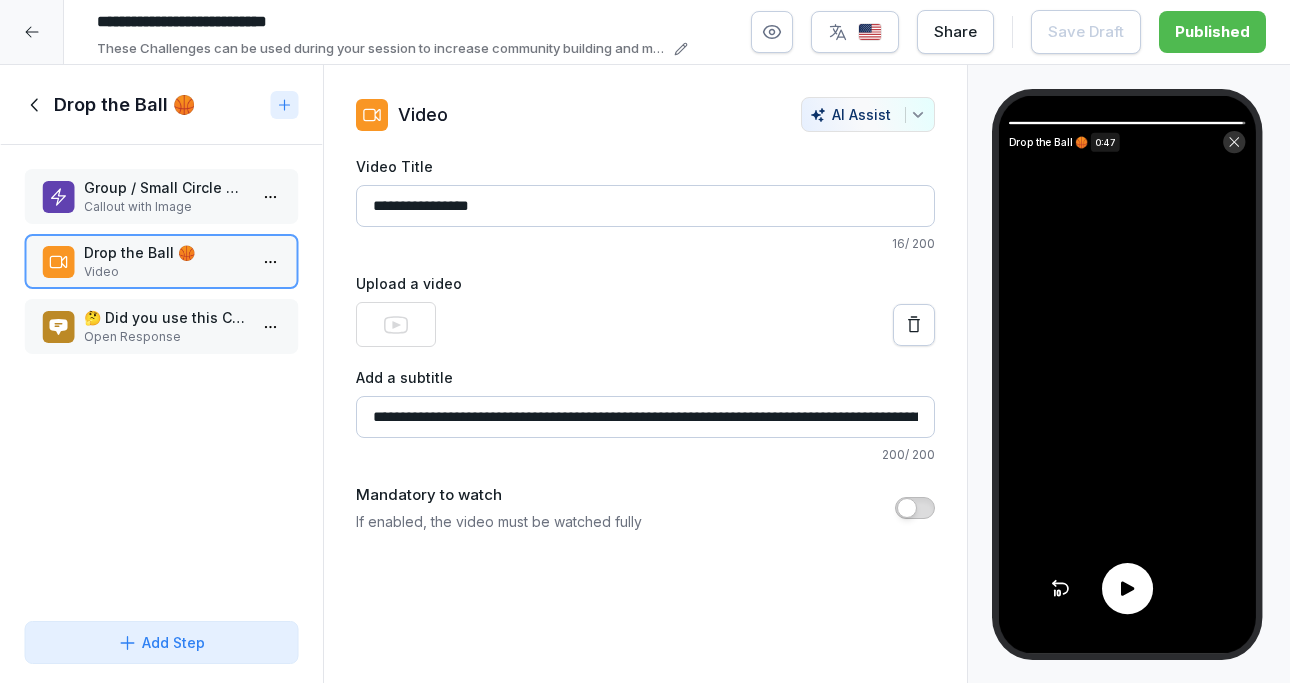 click 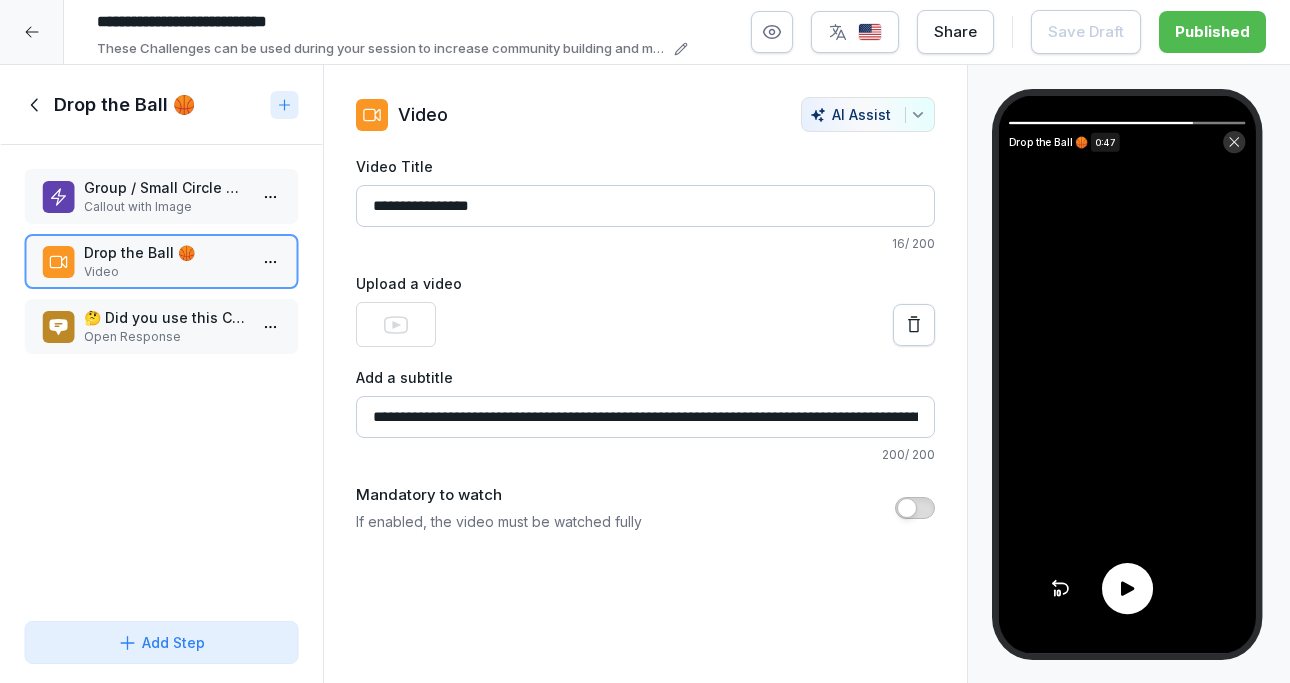 click 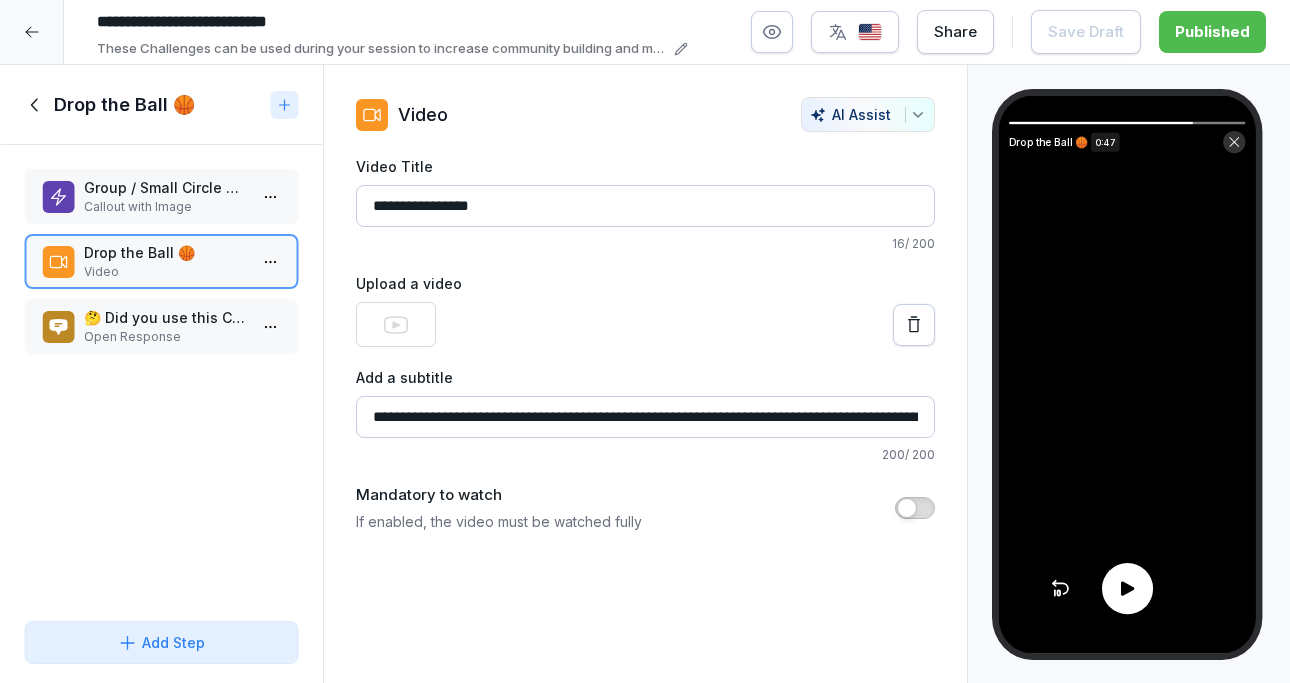 click 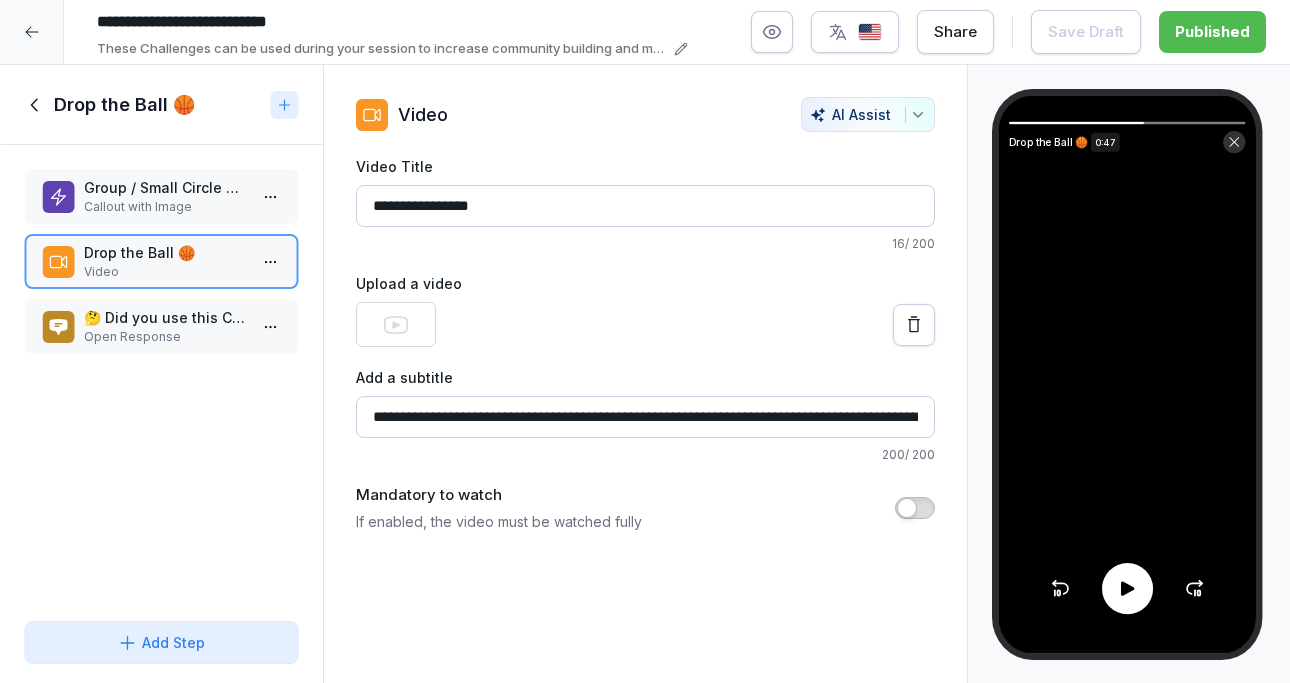 click 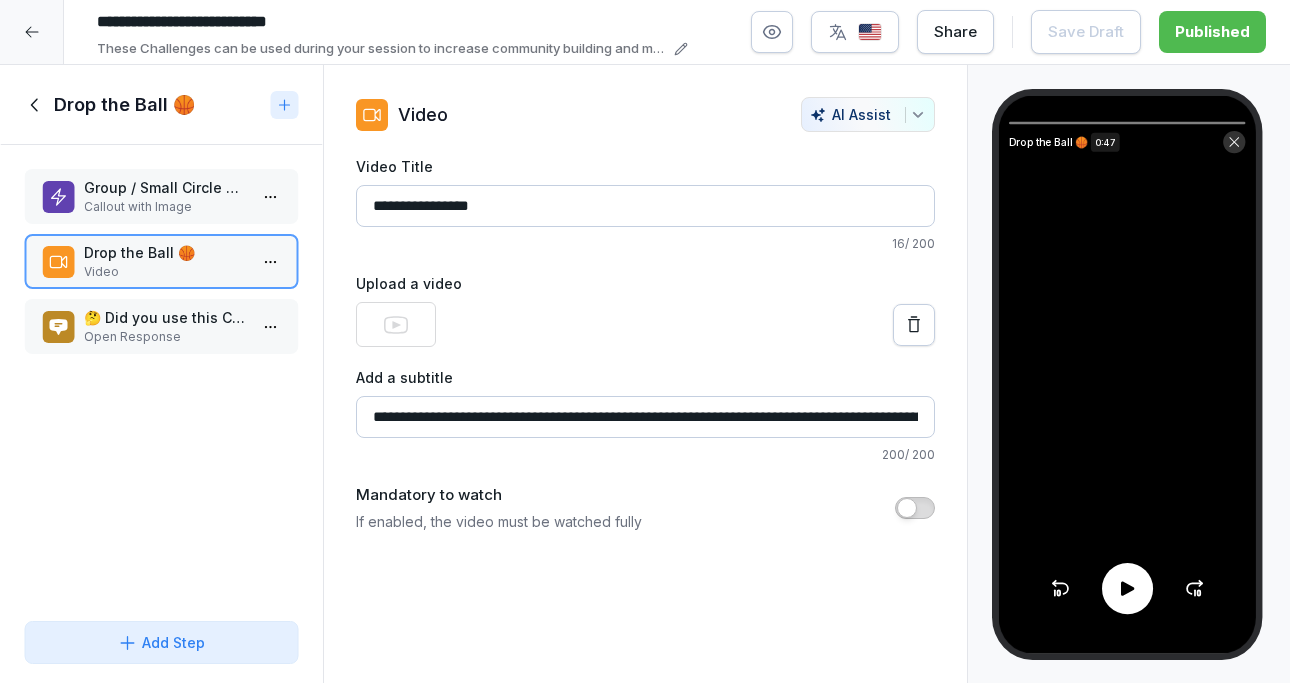click at bounding box center (1126, 588) 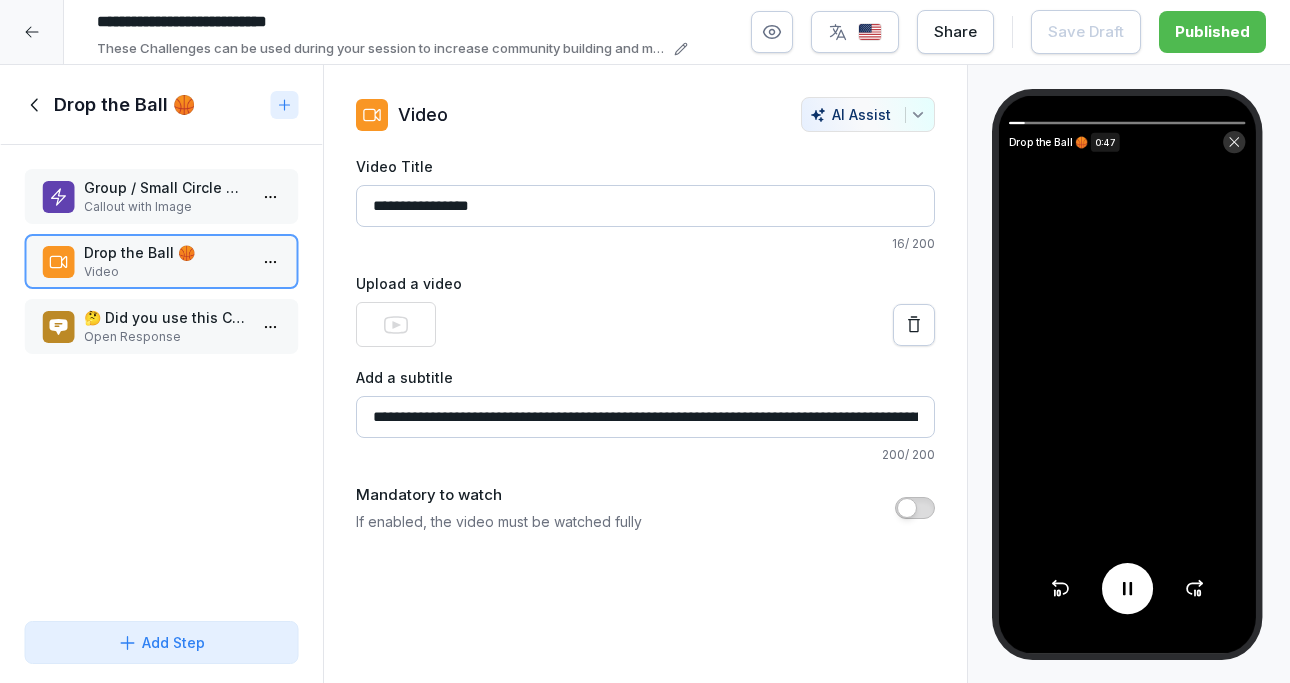 click on "**********" at bounding box center (645, 417) 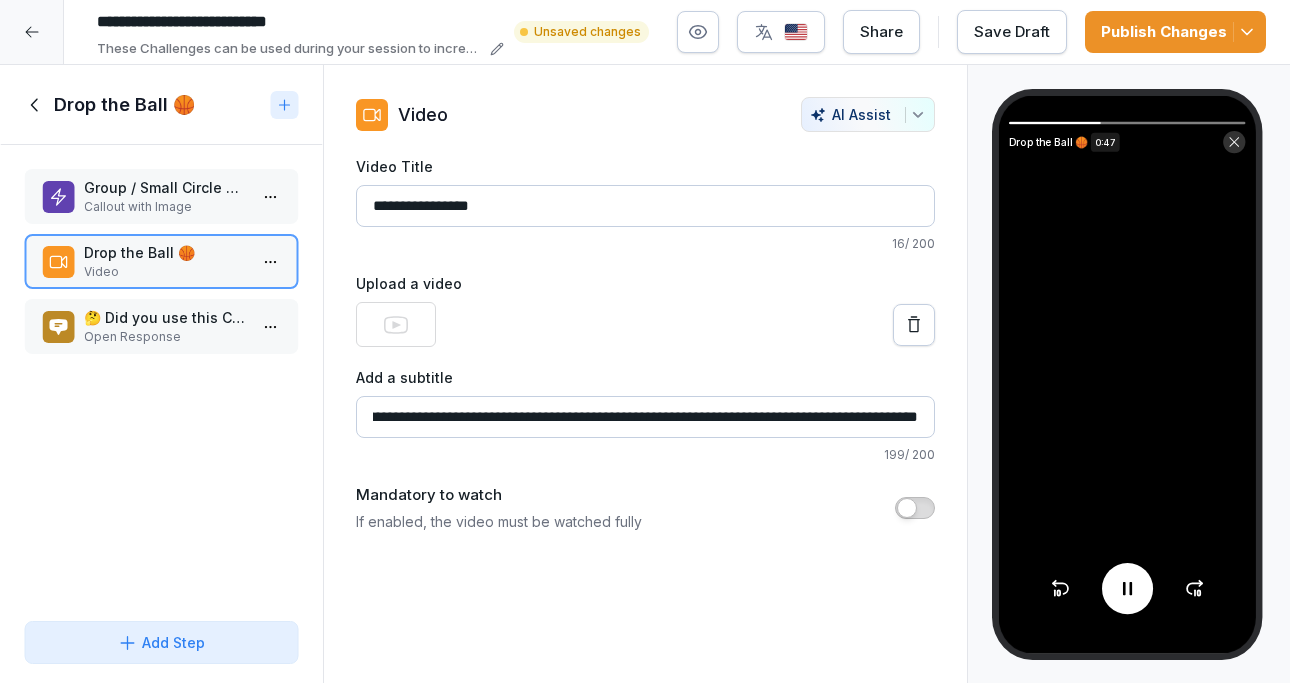 scroll, scrollTop: 0, scrollLeft: 866, axis: horizontal 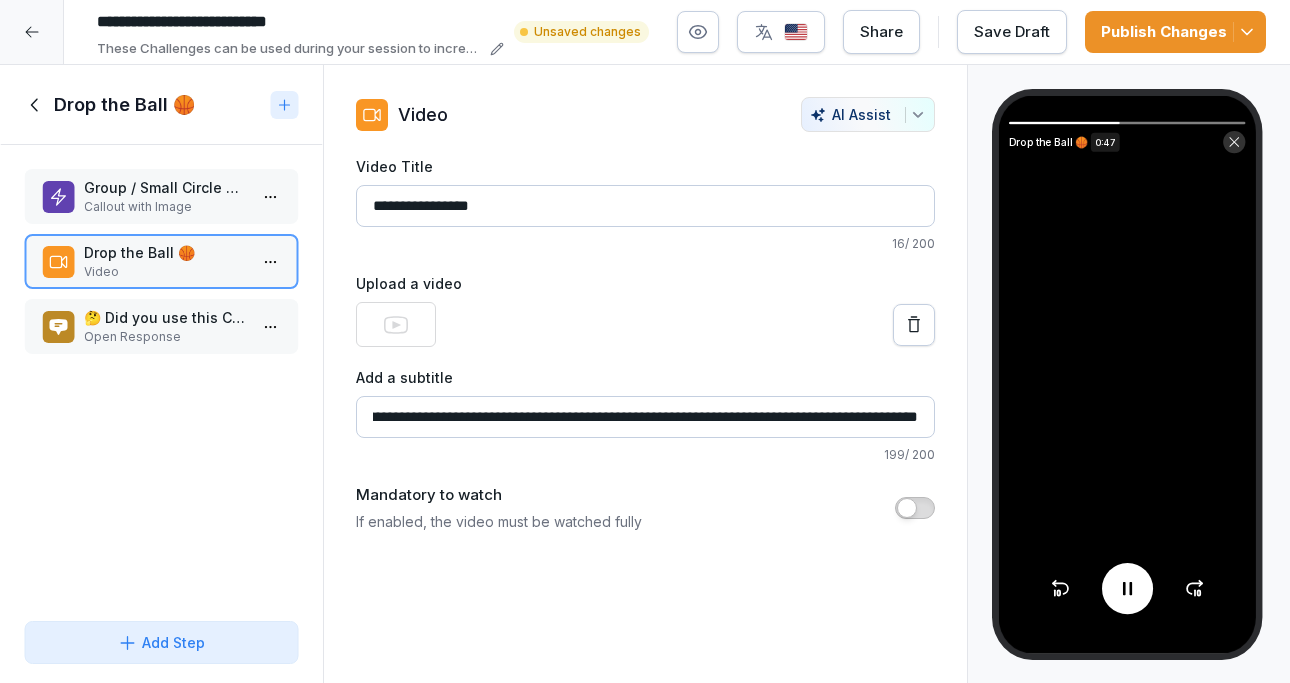 type on "**********" 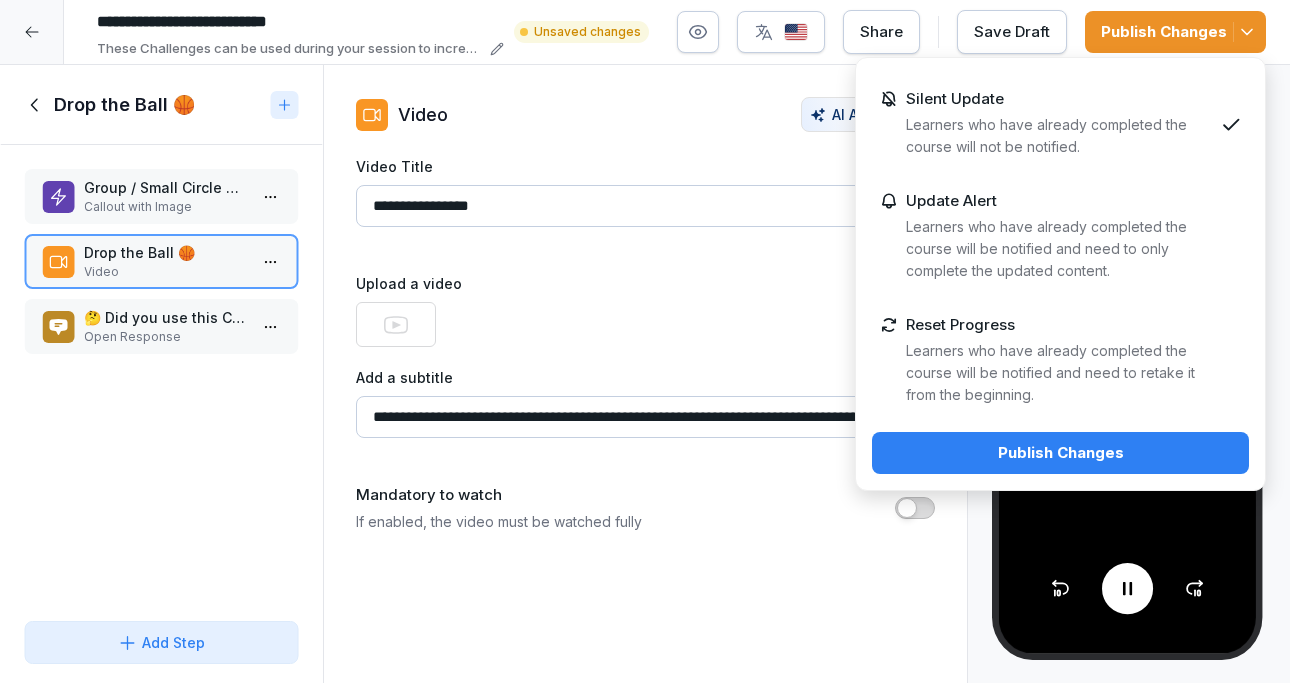 click on "Publish Changes" at bounding box center (1060, 453) 